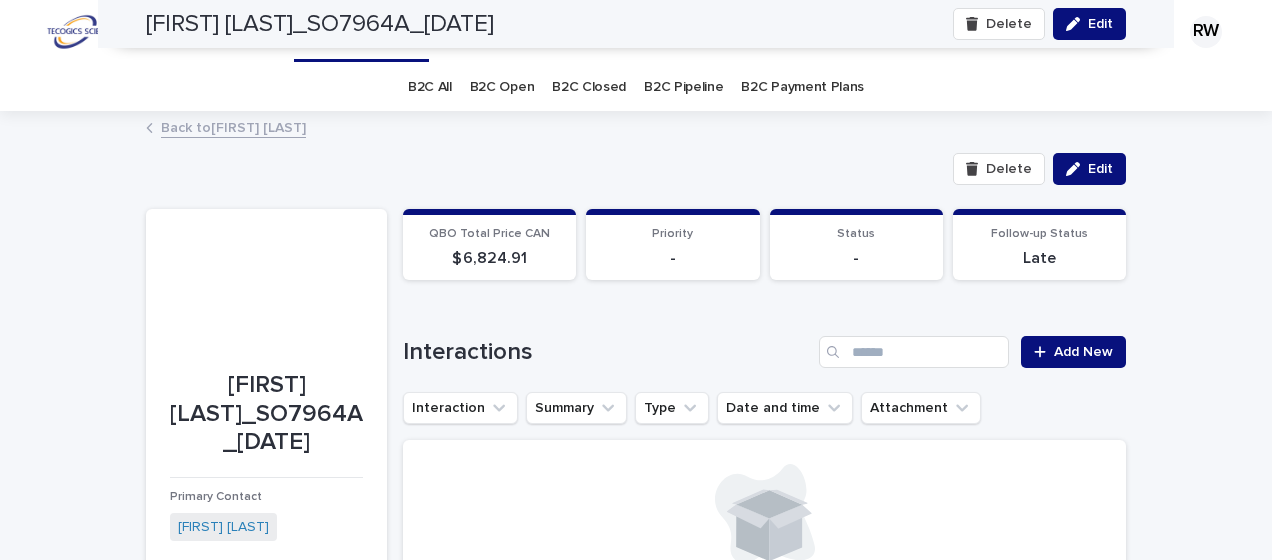 scroll, scrollTop: 0, scrollLeft: 0, axis: both 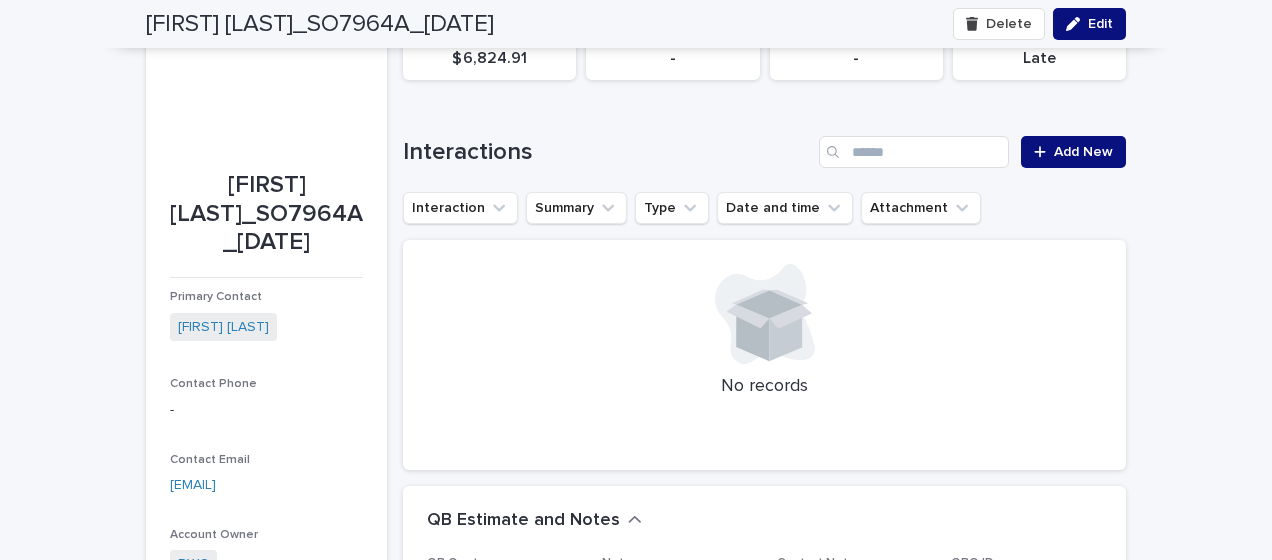 click on "Loading... Saving… Loading... Saving… [FIRST] [LAST]_SO7964A_2025-08-07 Delete Edit Delete Edit [FIRST] [LAST]_SO7964A_2025-08-07 Primary Contact [FIRST] [LAST]   Contact Phone - Contact Email [EMAIL] Account Owner RWC   SO Number SO7964A QBO Invoice - Status - Priority - Create 08/07/2025 Last contact - Follow-up Date - Close Date - Payment Plan? Commissionable Add To Email List Sorry, there was an error saving your record. Please try again. Please fill out the required fields below. Loading... Saving… Loading... Saving… Loading... Saving… QBO Total Price CAN $ 6,824.91 Priority - Status - Follow-up Status Late Loading... Saving… Payment Status OK Loading... Saving… Lost Business Loading... Saving… Interactions Add New Interaction Summary Type Date and time Attachment No records Loading... Saving… Loading... Saving… Payment Plan Loading... Saving… QB Estimate and Notes QB Quote This file cannot be opened Download File Notes - Contact Notes [EMAIL] QBO ID 36987 -" at bounding box center [636, 1217] 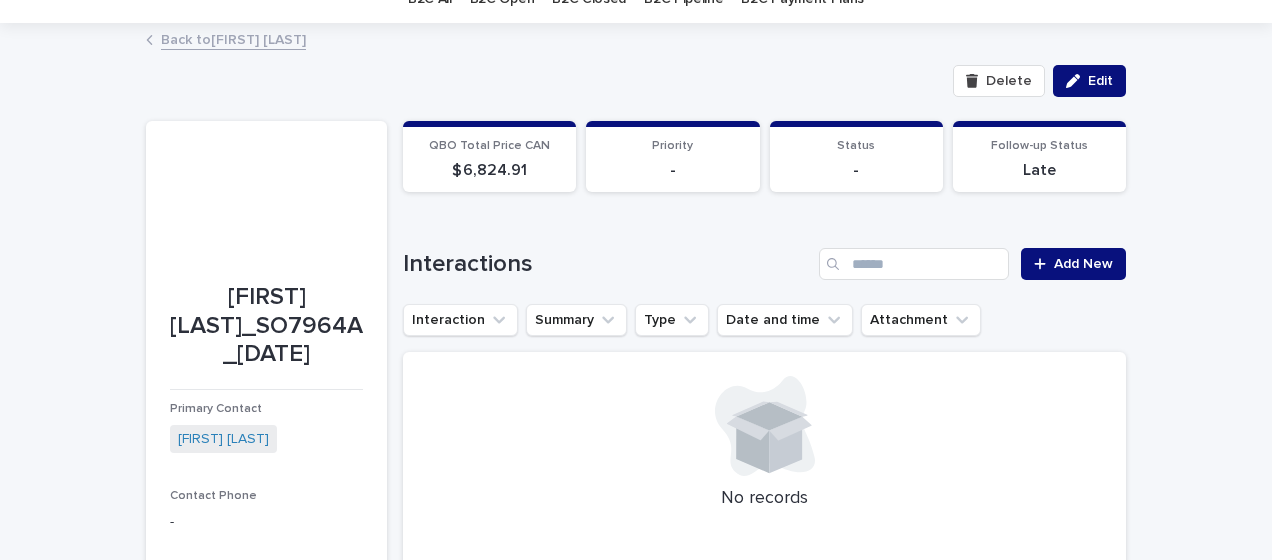scroll, scrollTop: 100, scrollLeft: 0, axis: vertical 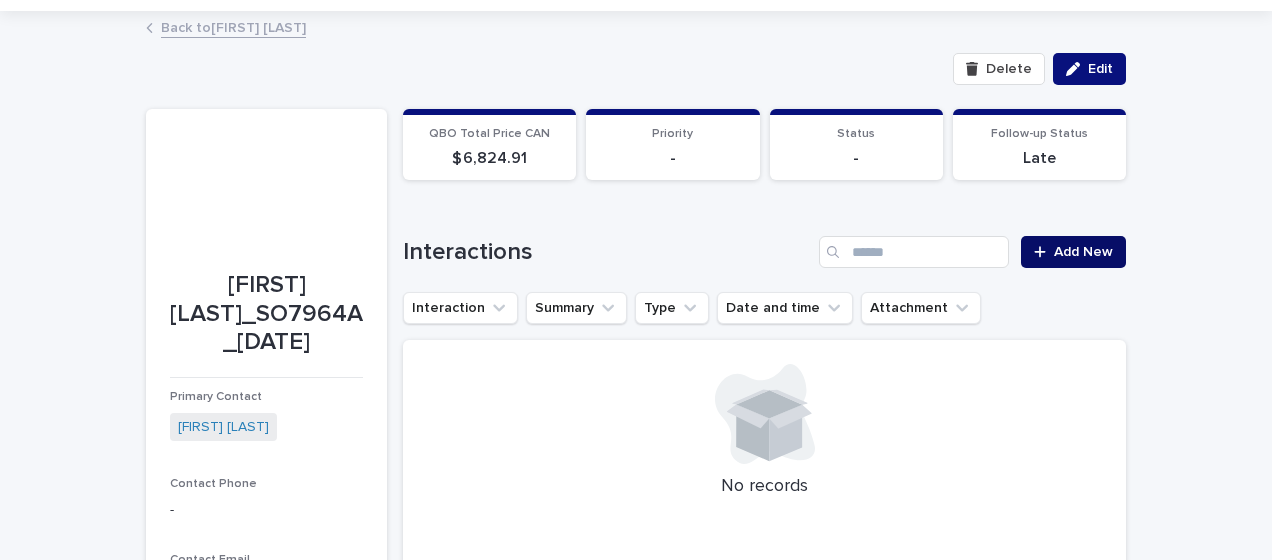 click on "Add New" at bounding box center [1083, 252] 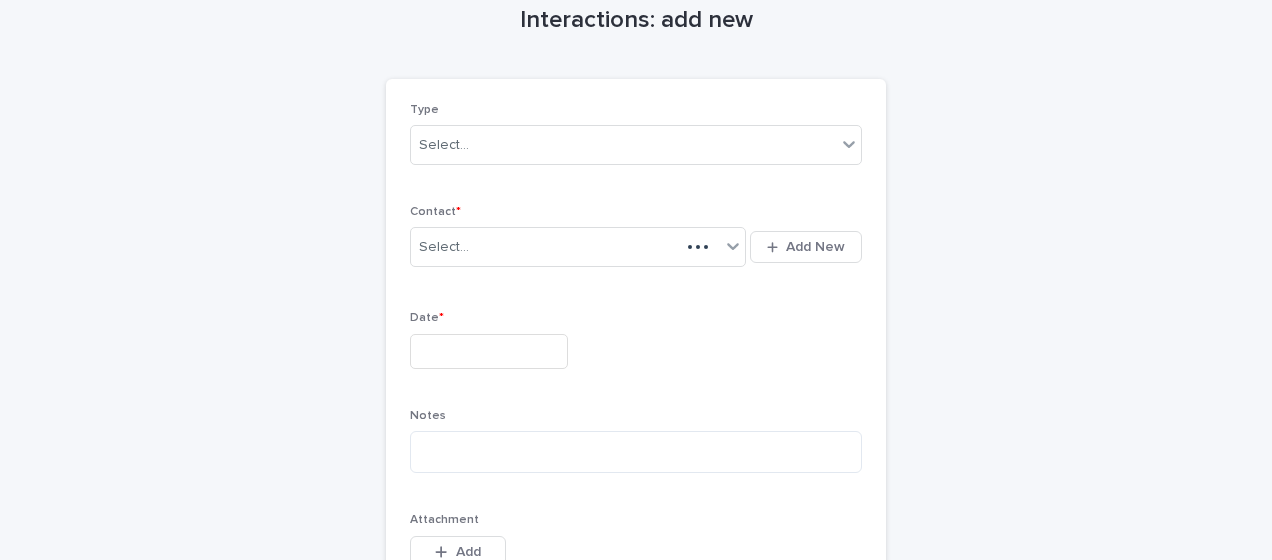 scroll, scrollTop: 118, scrollLeft: 0, axis: vertical 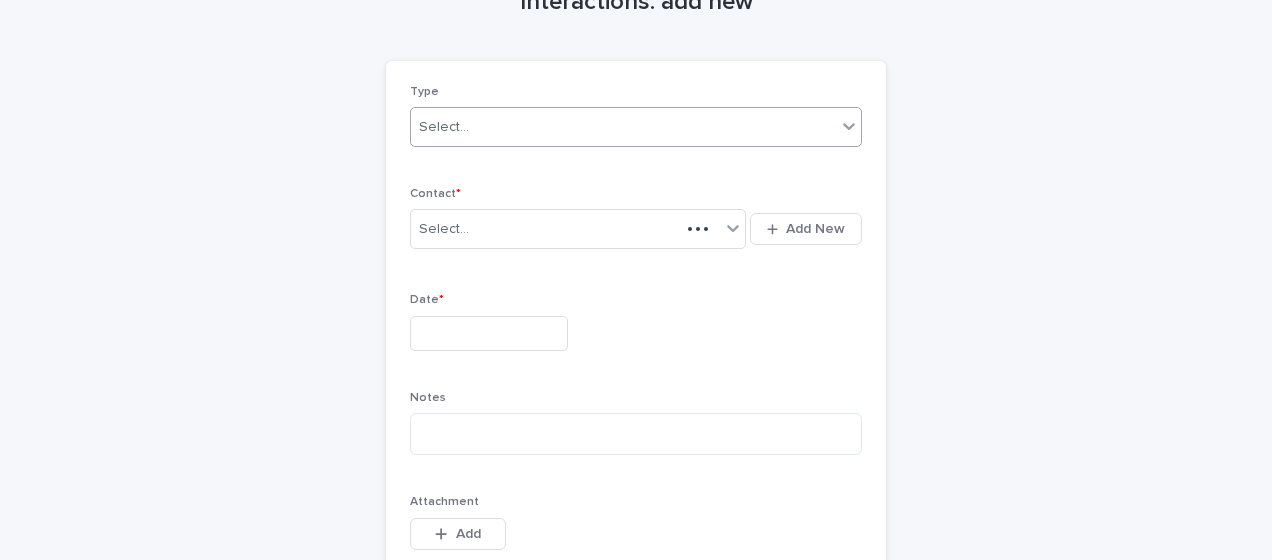 click on "Select..." at bounding box center (623, 127) 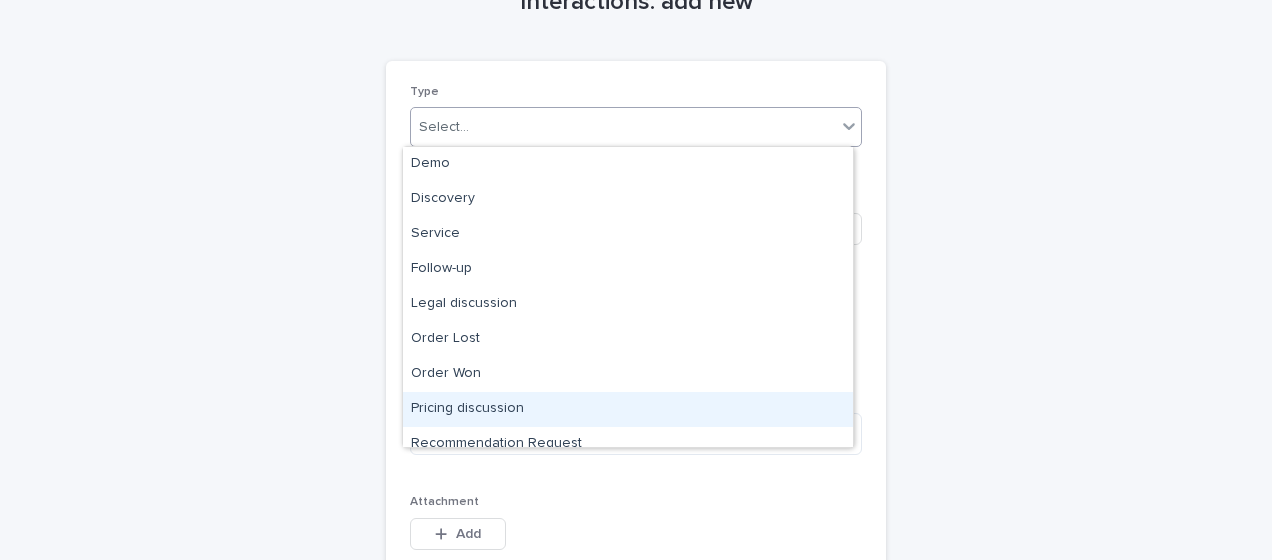 click on "Pricing discussion" at bounding box center [628, 409] 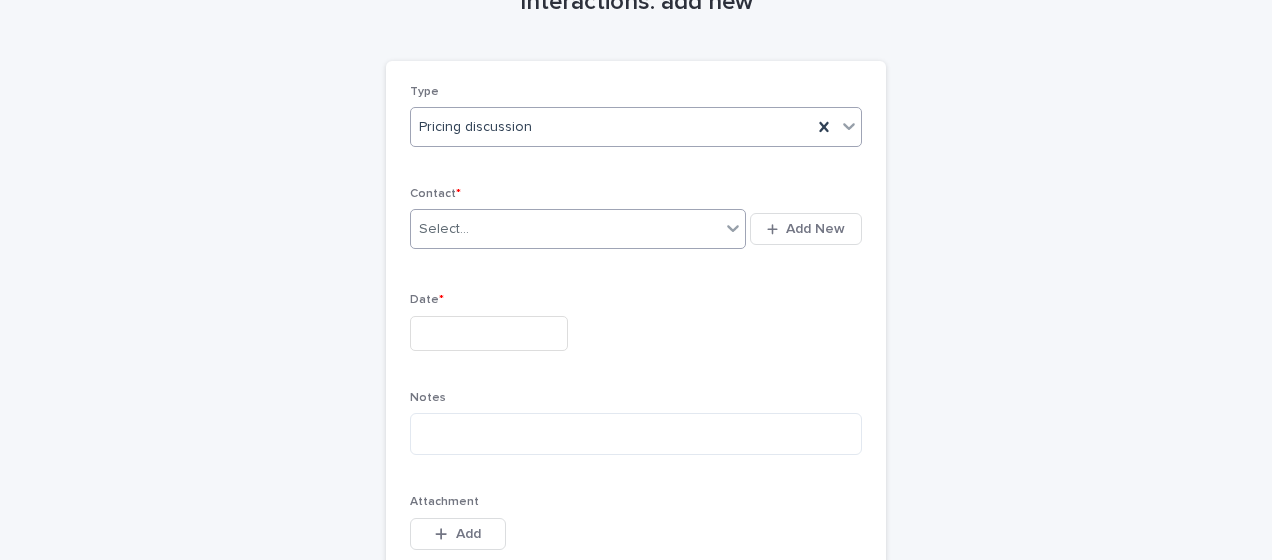 click at bounding box center (472, 229) 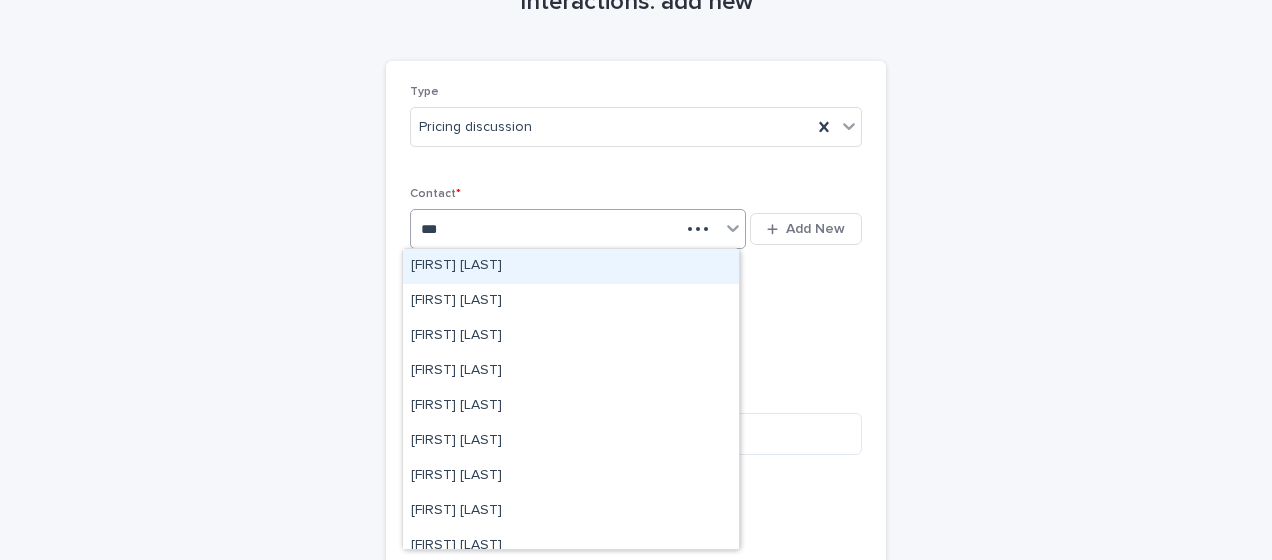 type on "****" 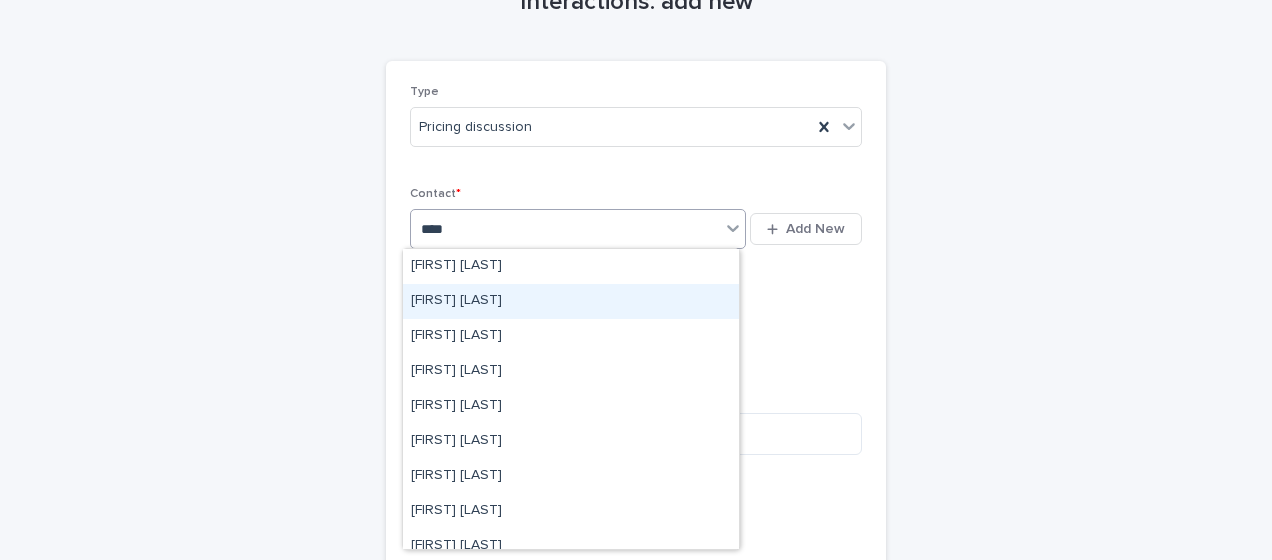 click on "[FIRST] [LAST]" at bounding box center [571, 301] 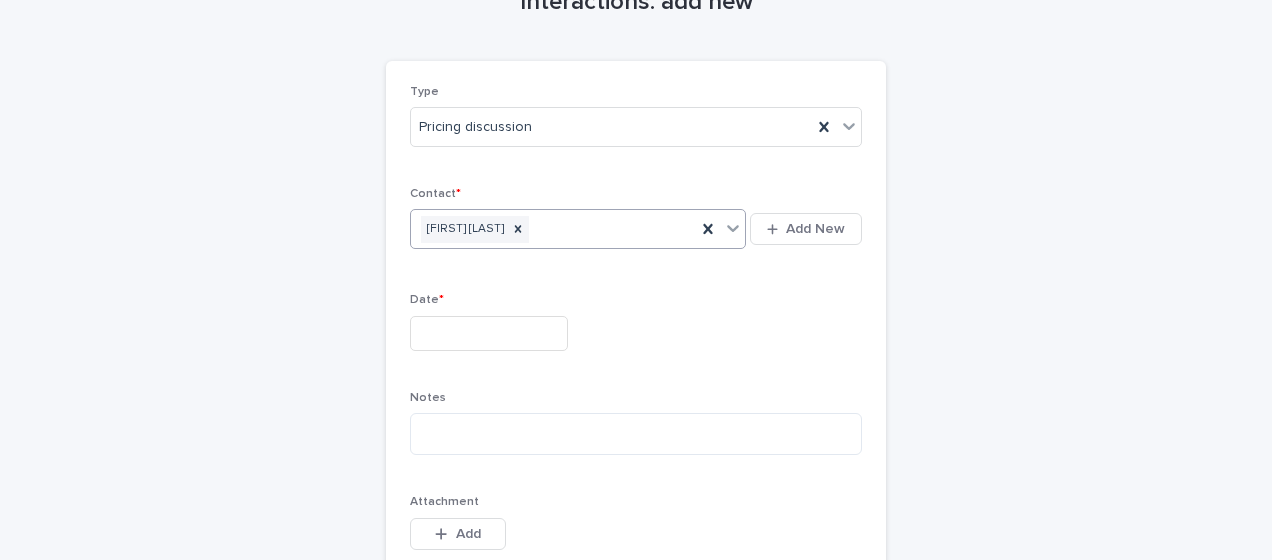 click at bounding box center (489, 333) 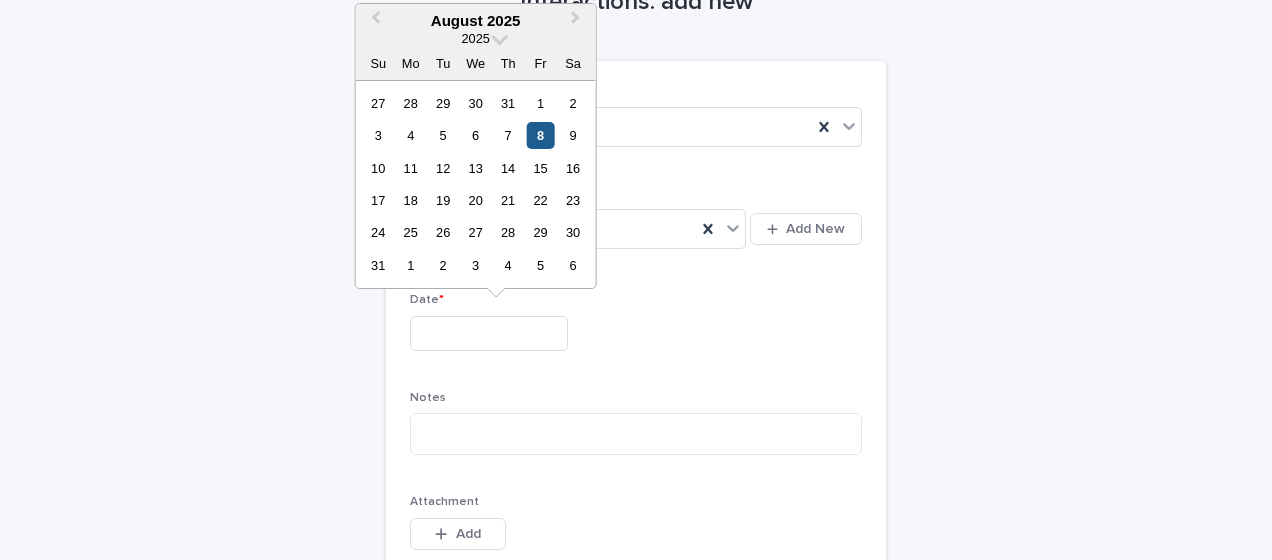 click on "8" at bounding box center (540, 135) 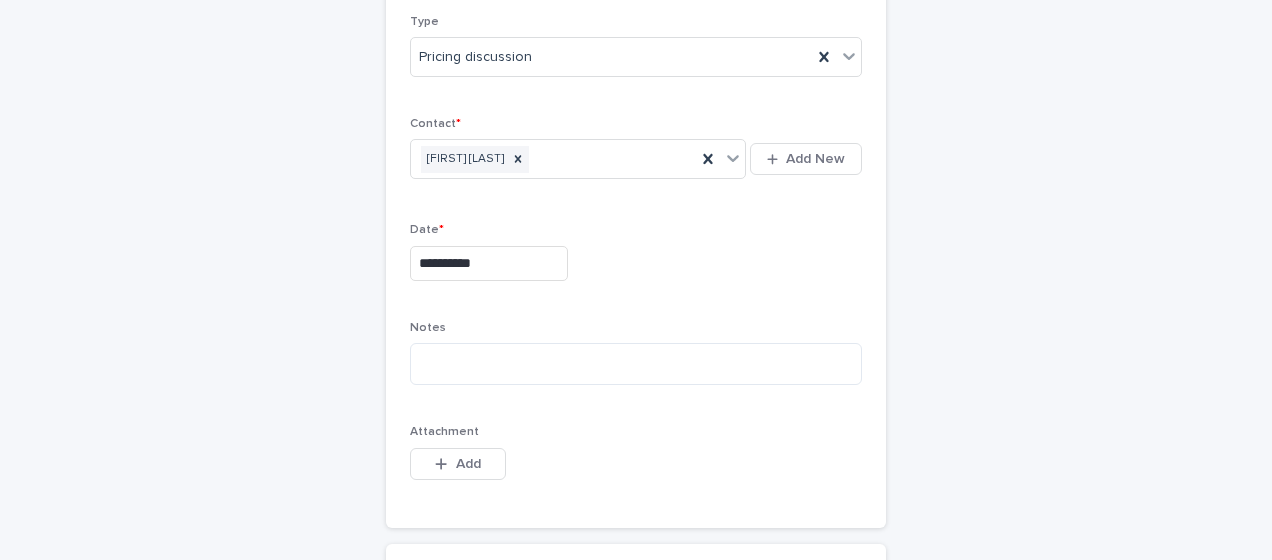scroll, scrollTop: 218, scrollLeft: 0, axis: vertical 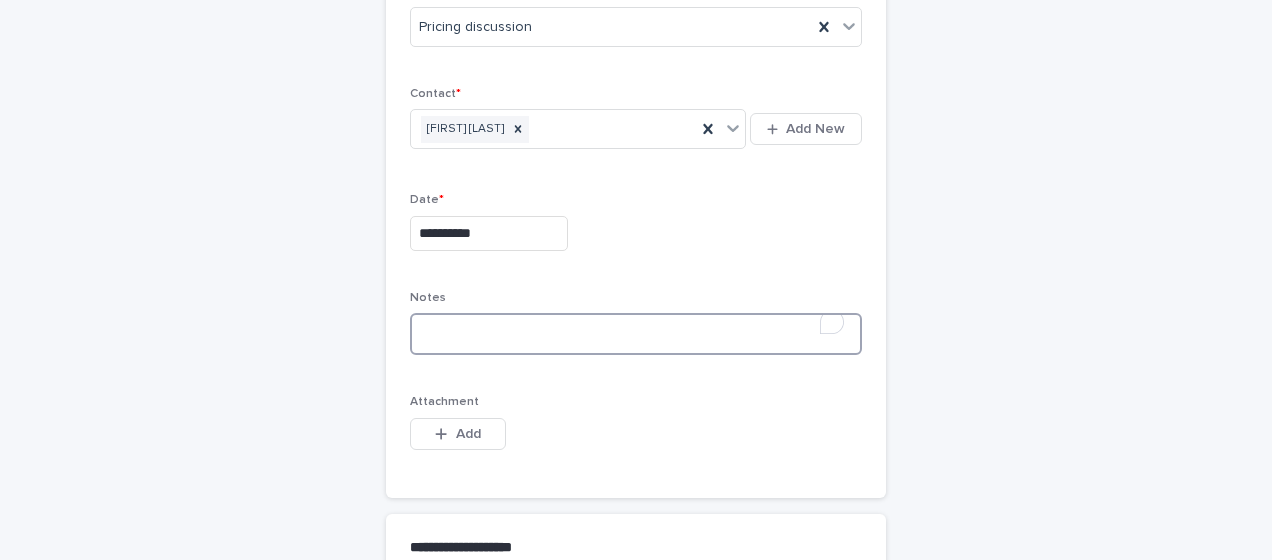 paste on "**********" 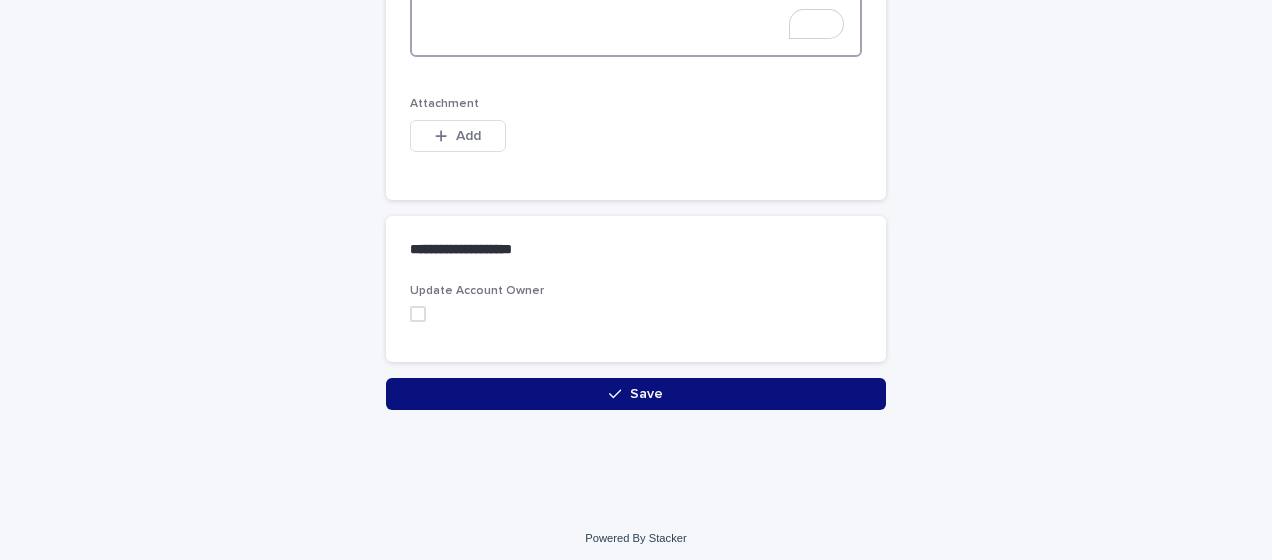 scroll, scrollTop: 1427, scrollLeft: 0, axis: vertical 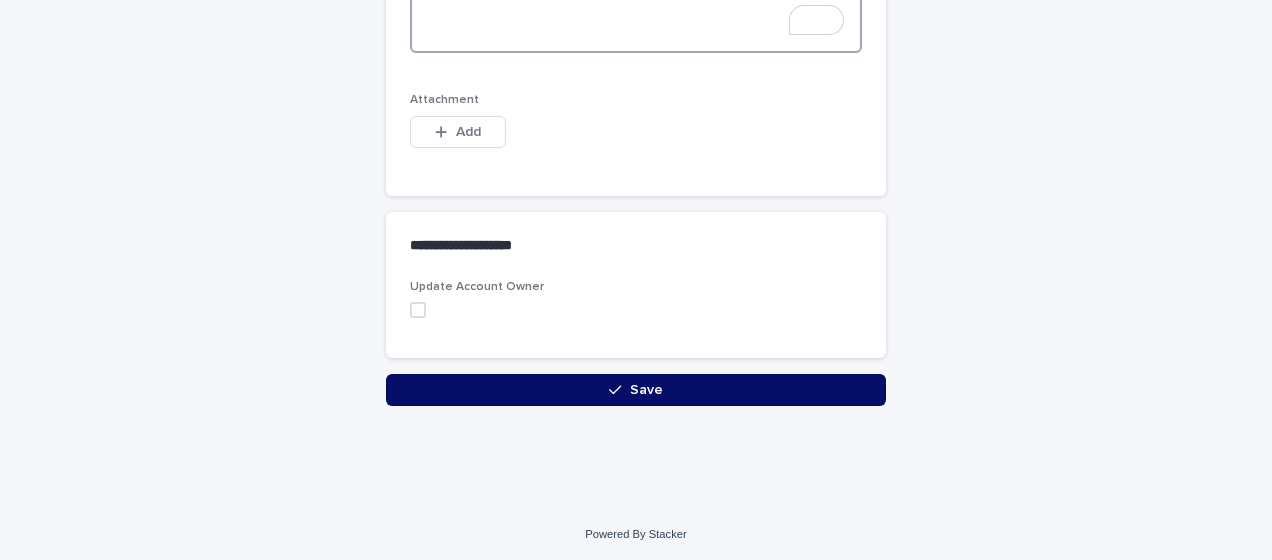 type on "**********" 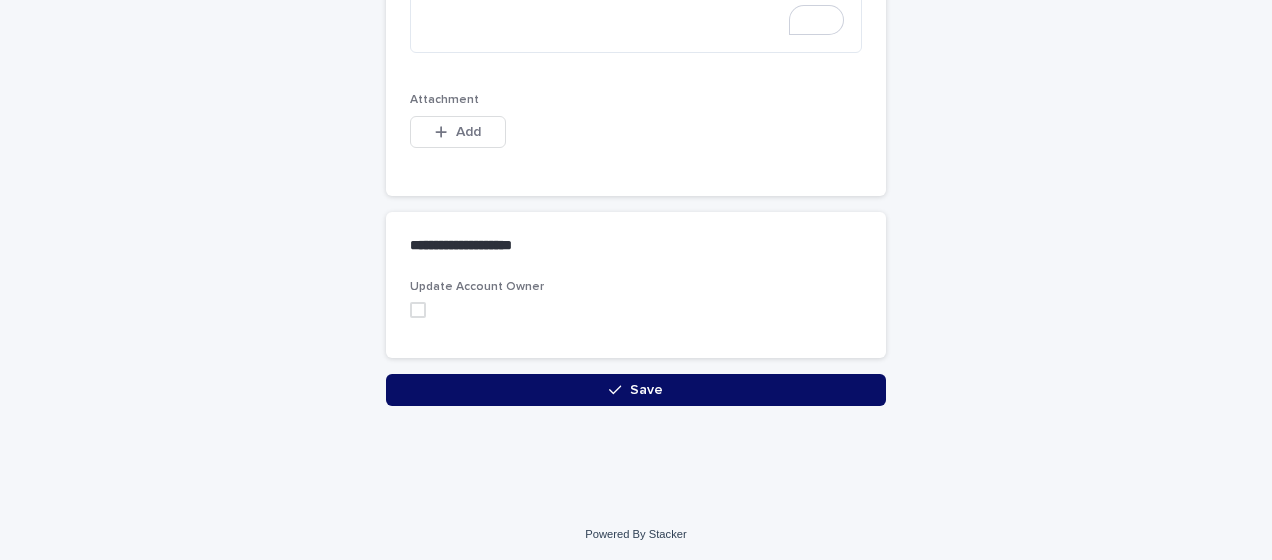 click on "Save" at bounding box center (636, 390) 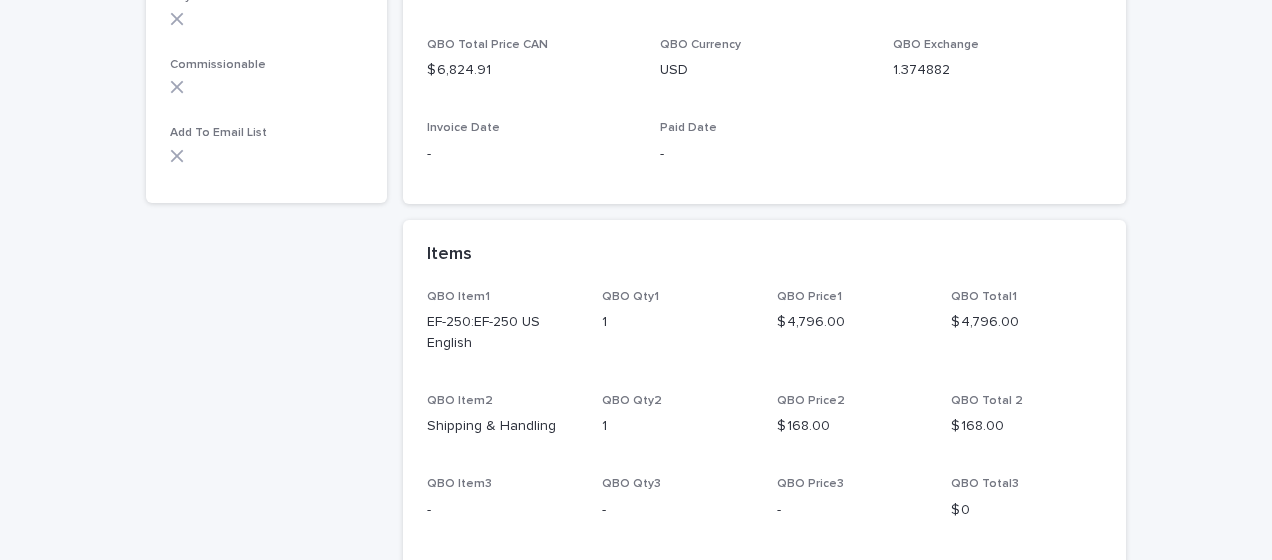scroll, scrollTop: 0, scrollLeft: 0, axis: both 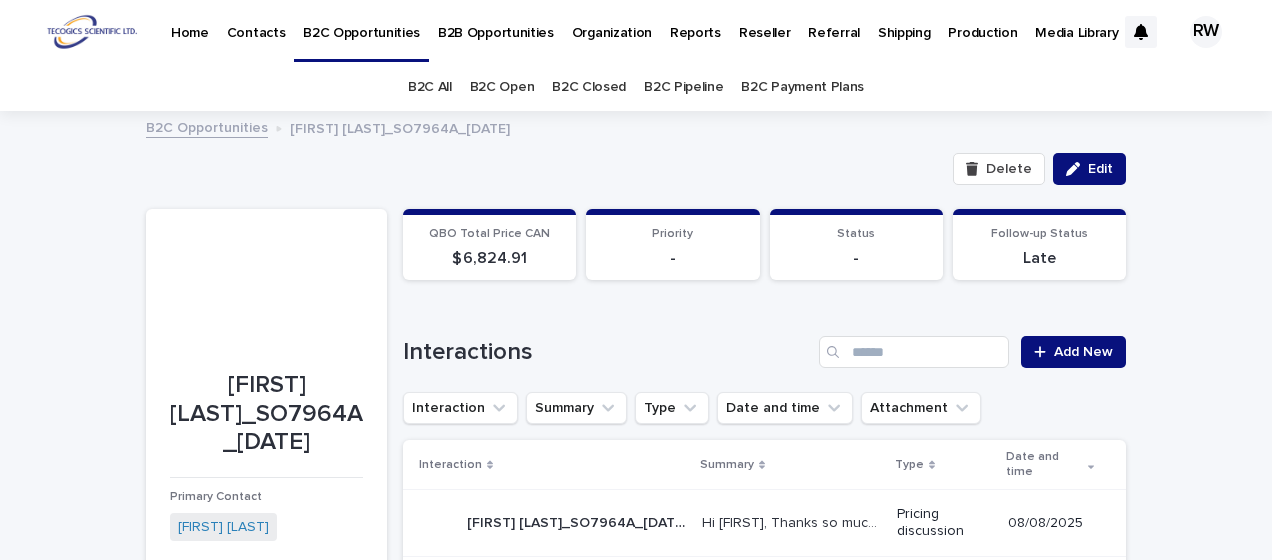 click on "B2C Open" at bounding box center (502, 87) 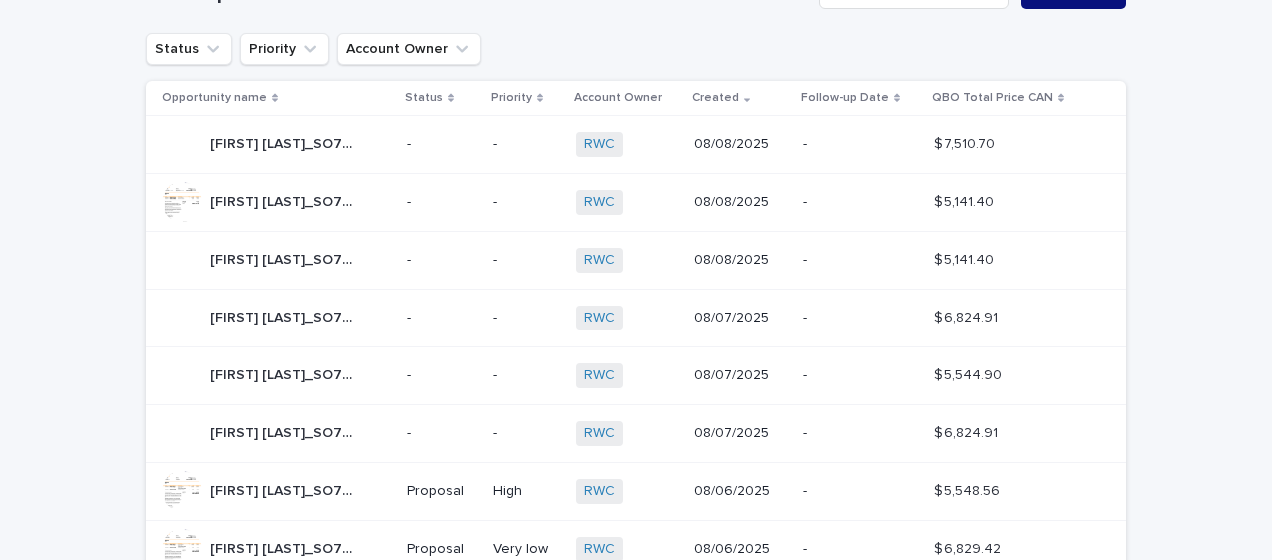 scroll, scrollTop: 200, scrollLeft: 0, axis: vertical 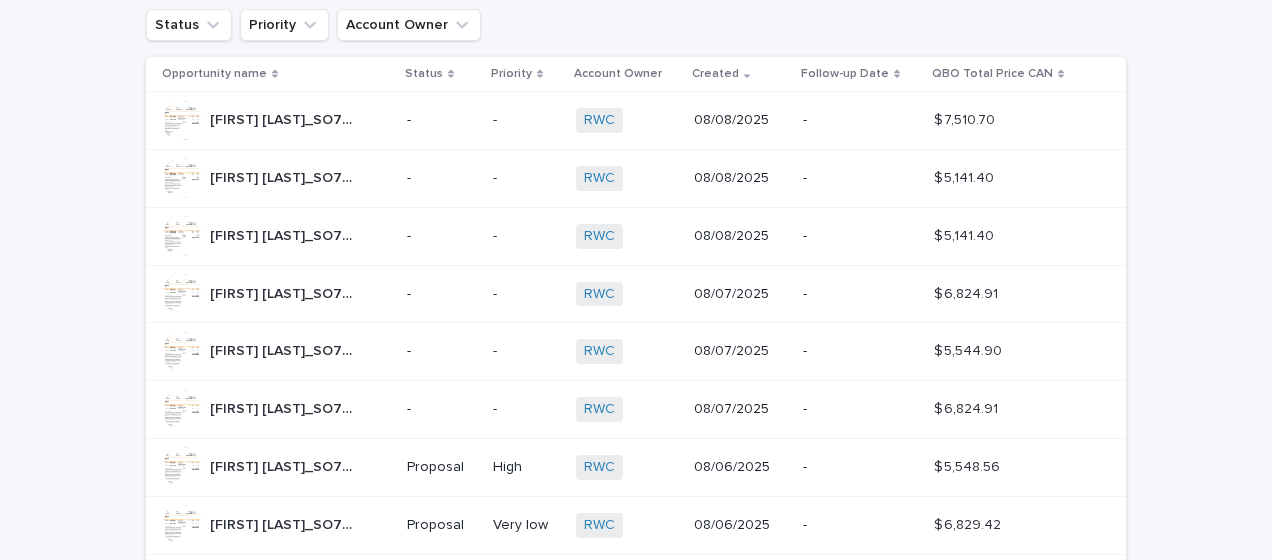 click on "[FIRST] [LAST]_SO7964A_[DATE] [FIRST] [LAST]_SO7964A_[DATE]" at bounding box center (276, 294) 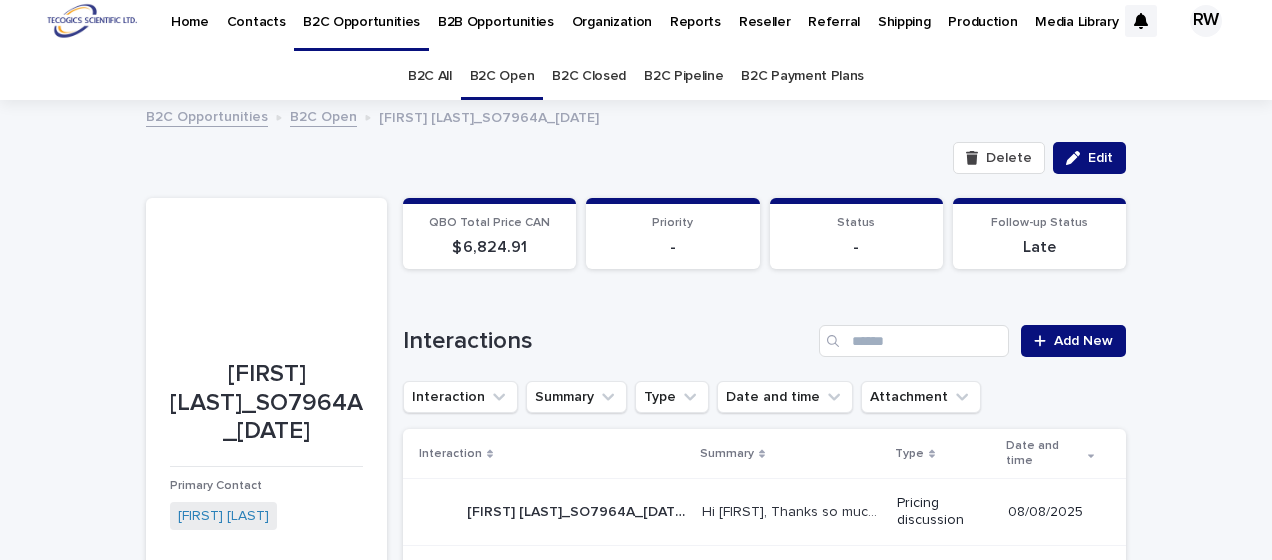 scroll, scrollTop: 0, scrollLeft: 0, axis: both 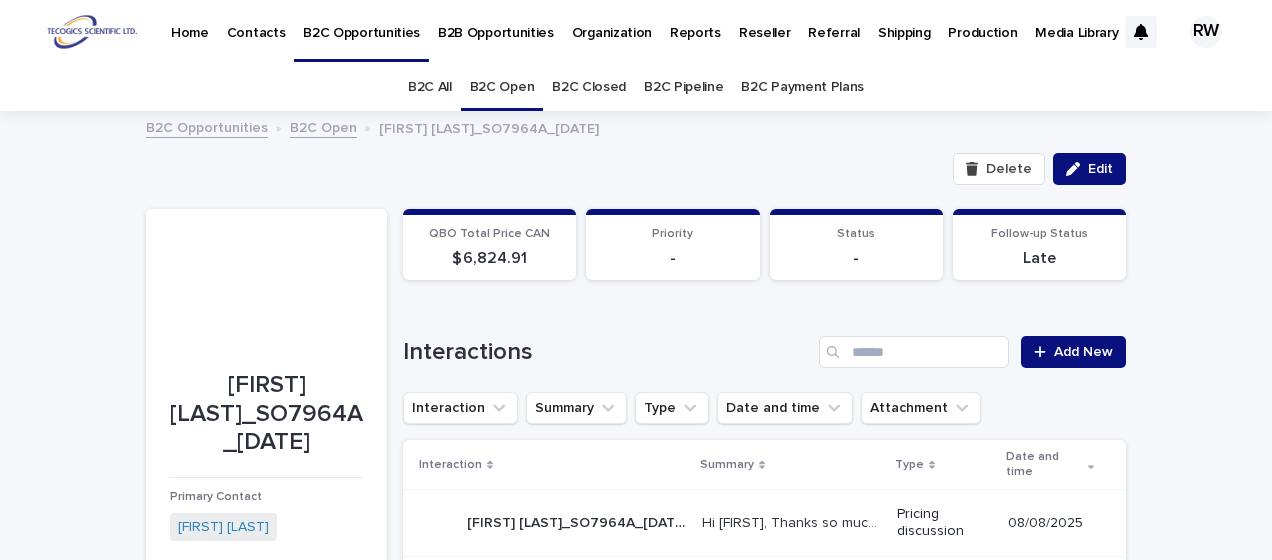 drag, startPoint x: 1086, startPoint y: 170, endPoint x: 192, endPoint y: 312, distance: 905.20715 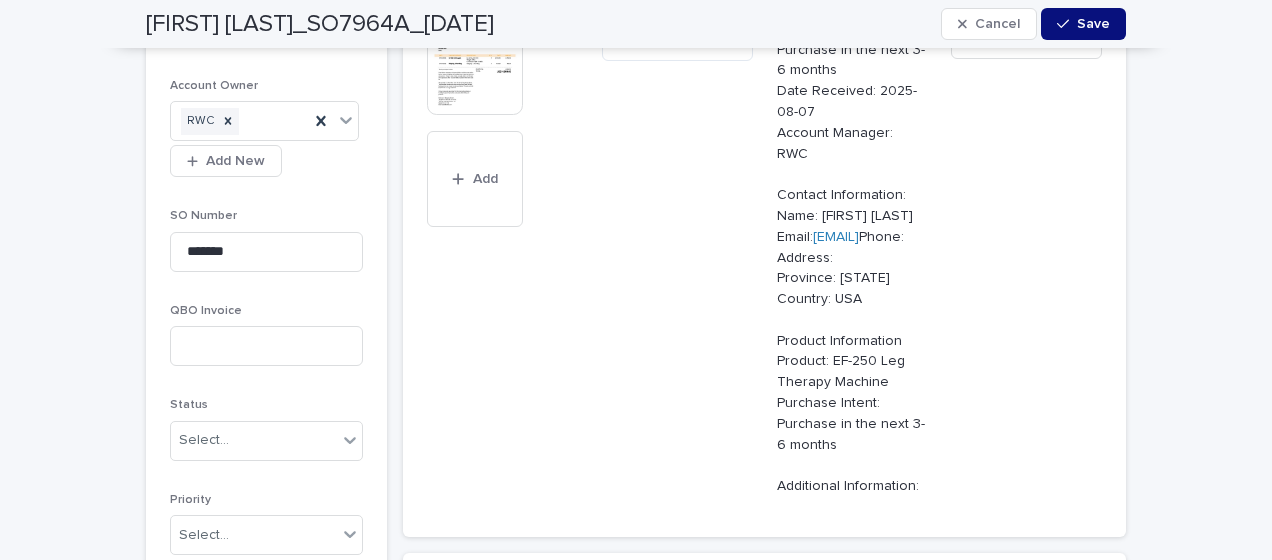 scroll, scrollTop: 900, scrollLeft: 0, axis: vertical 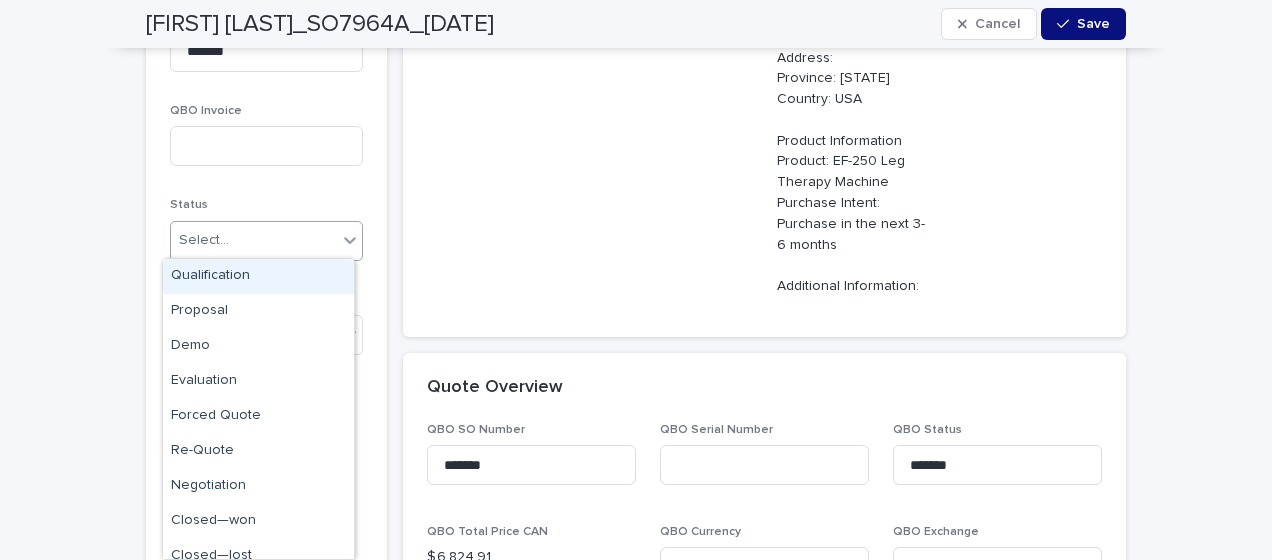click on "Select..." at bounding box center [254, 240] 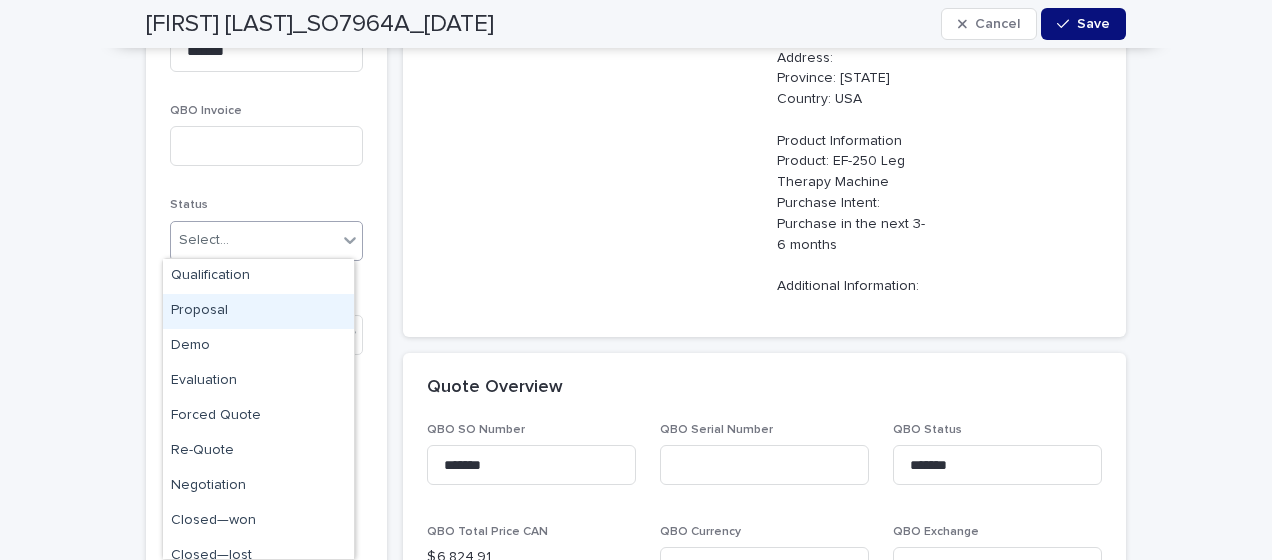 click on "Proposal" at bounding box center [258, 311] 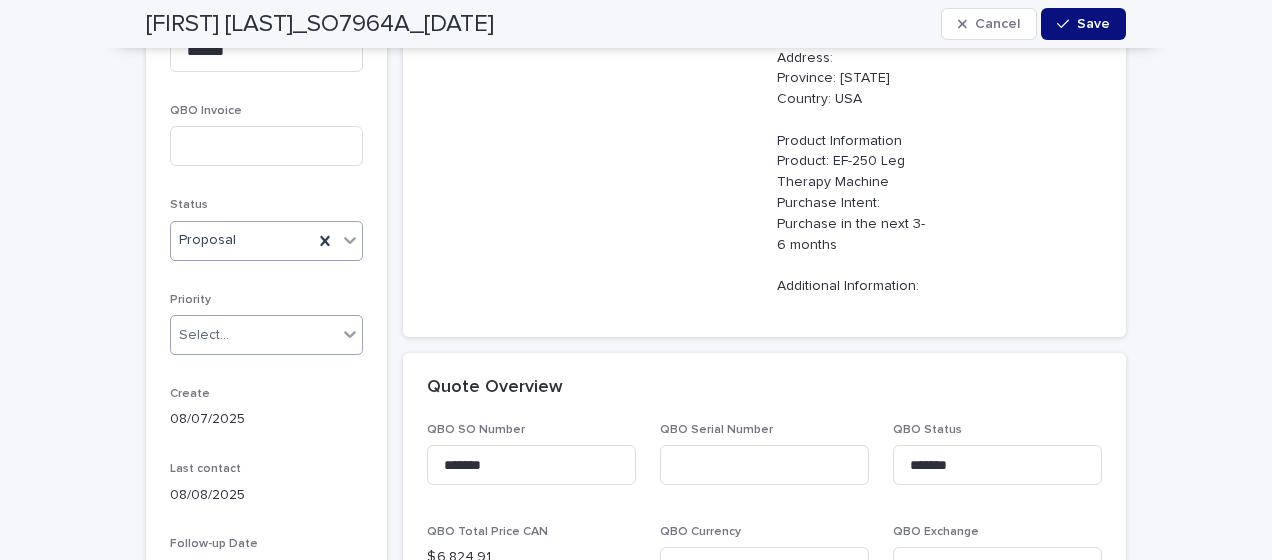 click on "Select..." at bounding box center [204, 335] 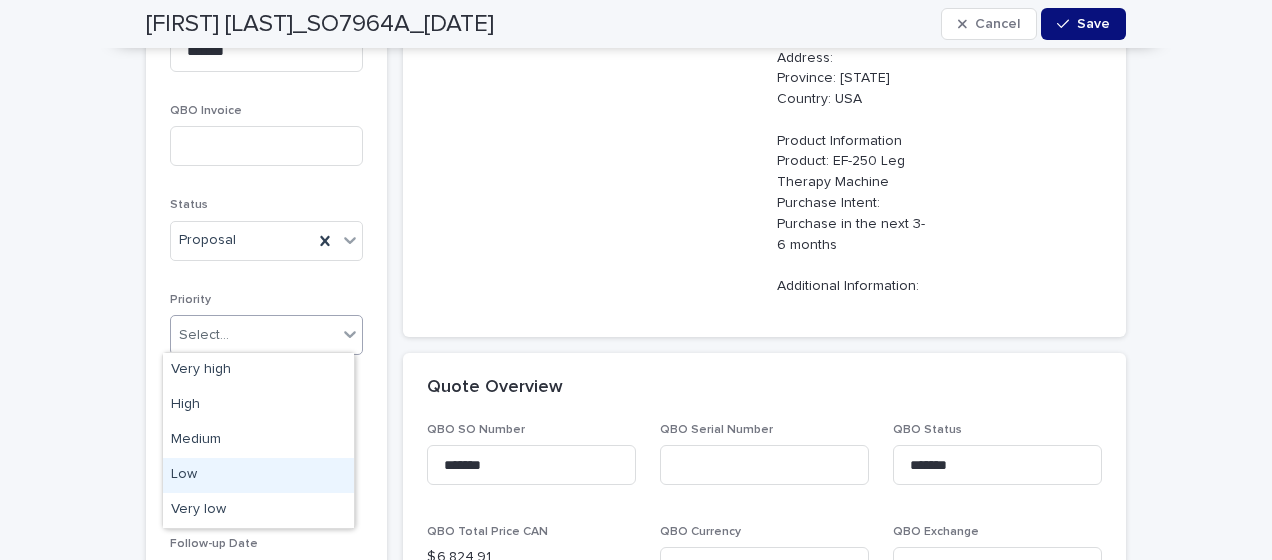 click on "Low" at bounding box center [258, 475] 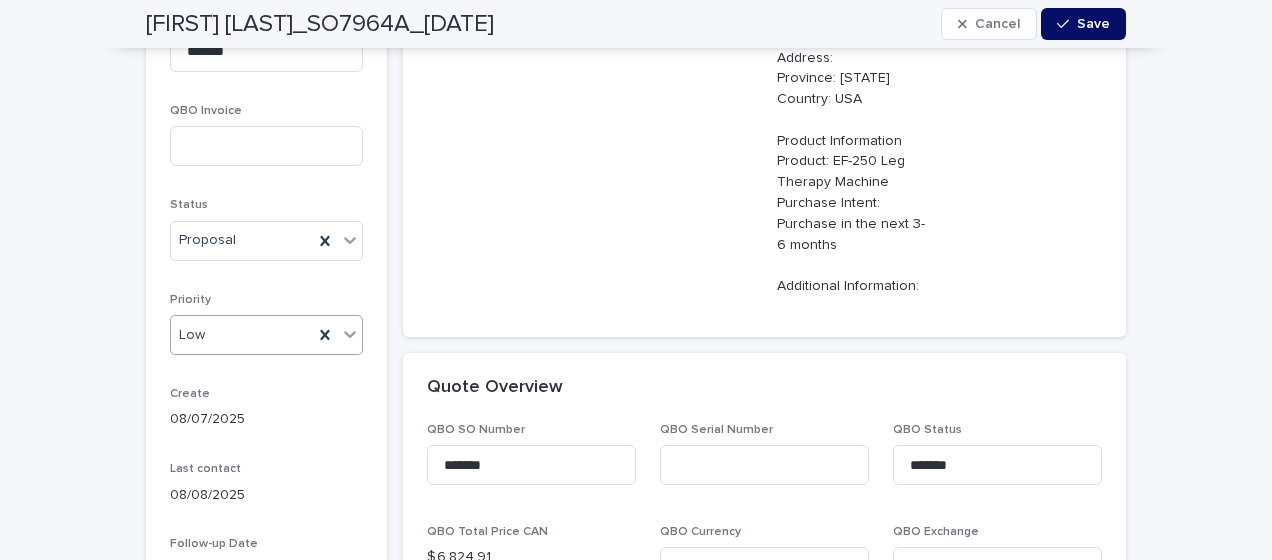 click on "Save" at bounding box center (1093, 24) 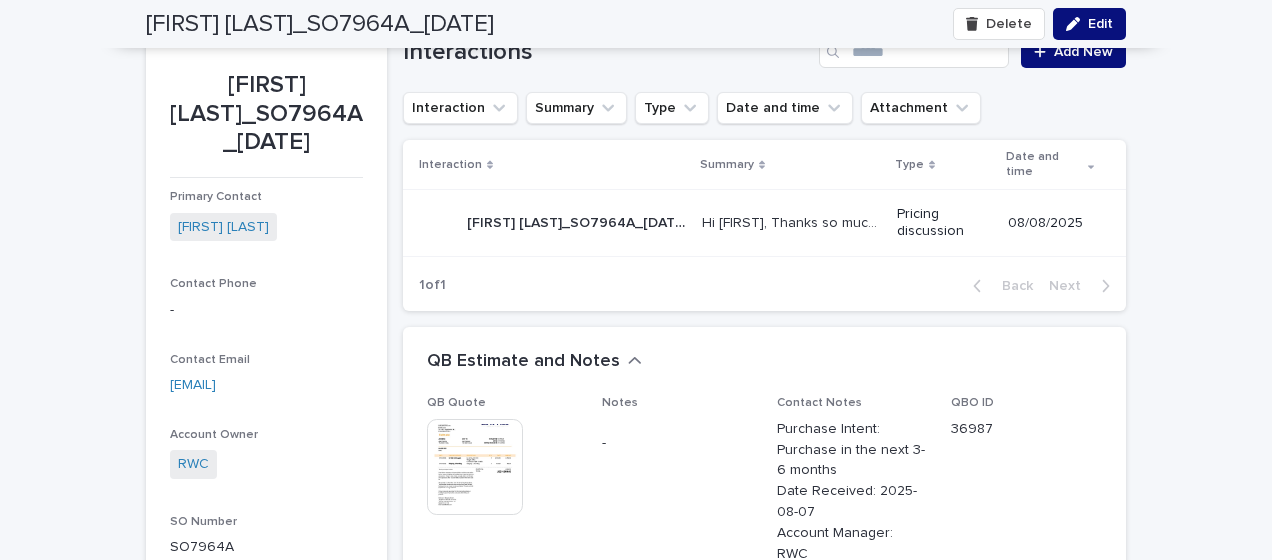 scroll, scrollTop: 0, scrollLeft: 0, axis: both 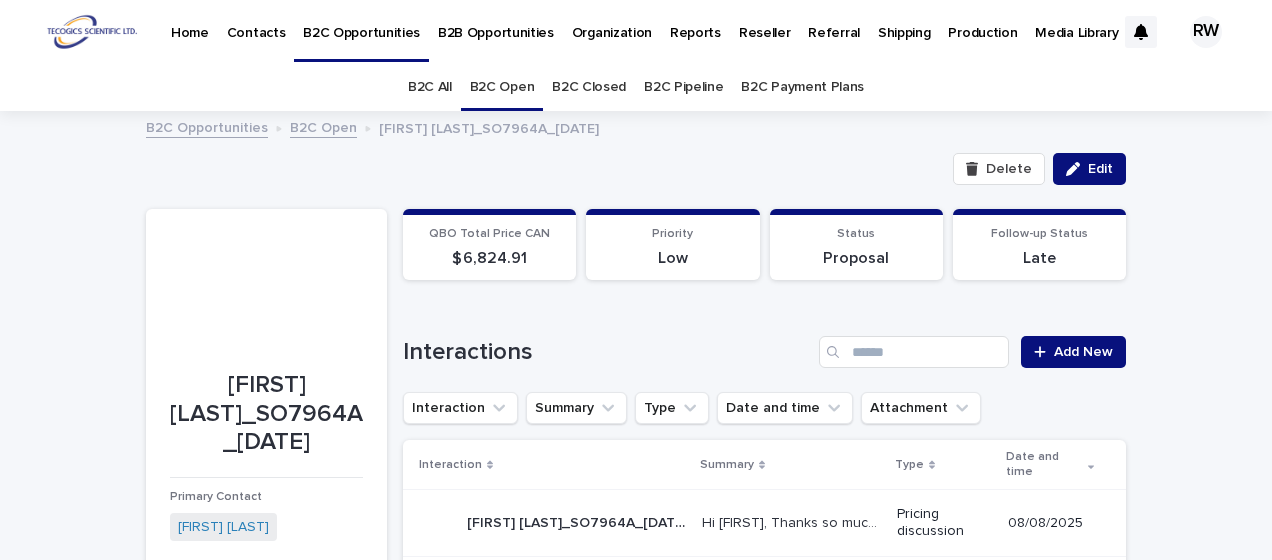 click on "B2C Open" at bounding box center (502, 87) 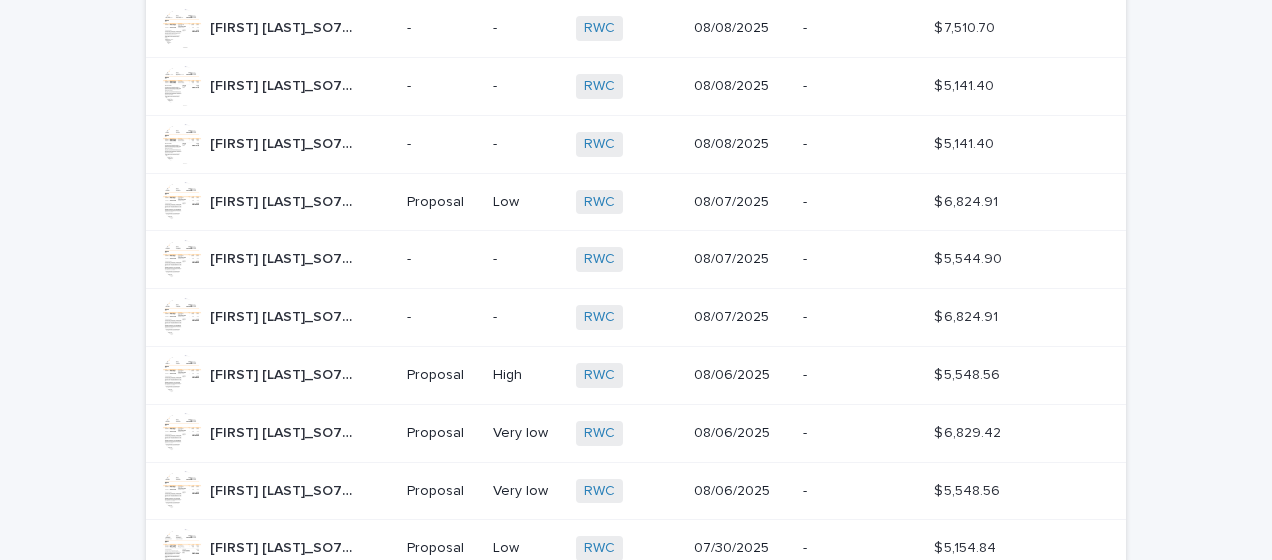 scroll, scrollTop: 300, scrollLeft: 0, axis: vertical 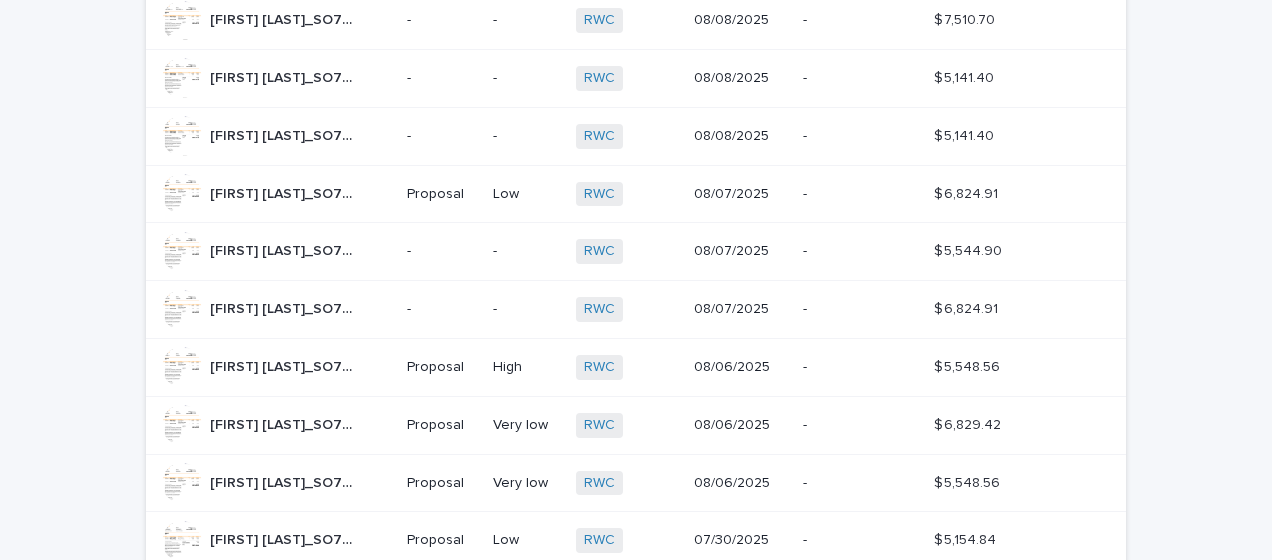 click on "[FIRST] [LAST]_SO7966A_2025-08-07" at bounding box center [283, 307] 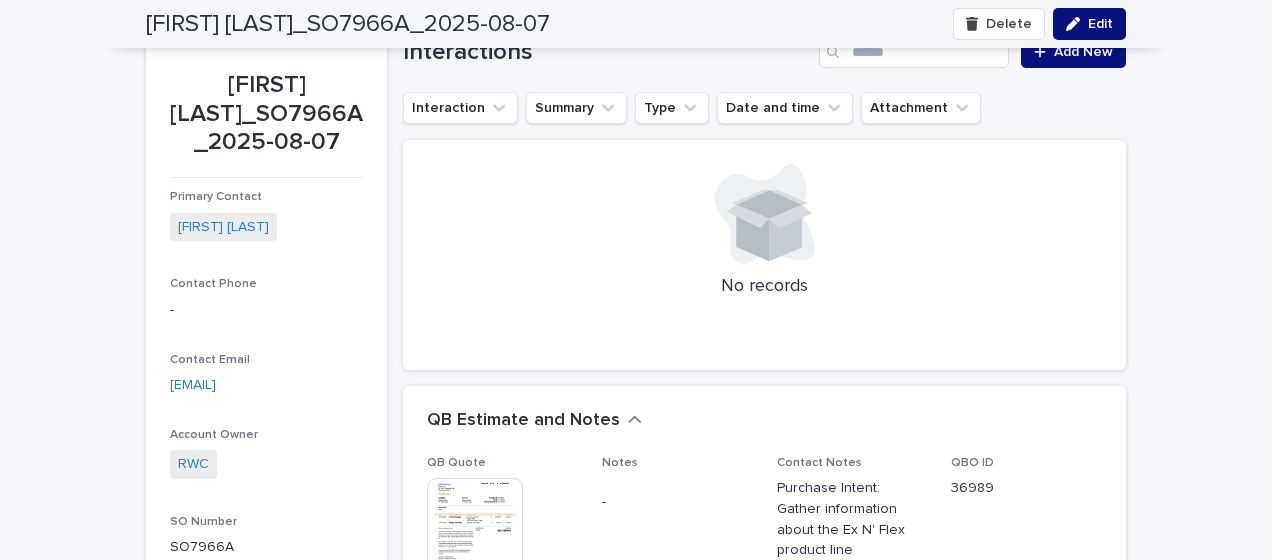 scroll, scrollTop: 200, scrollLeft: 0, axis: vertical 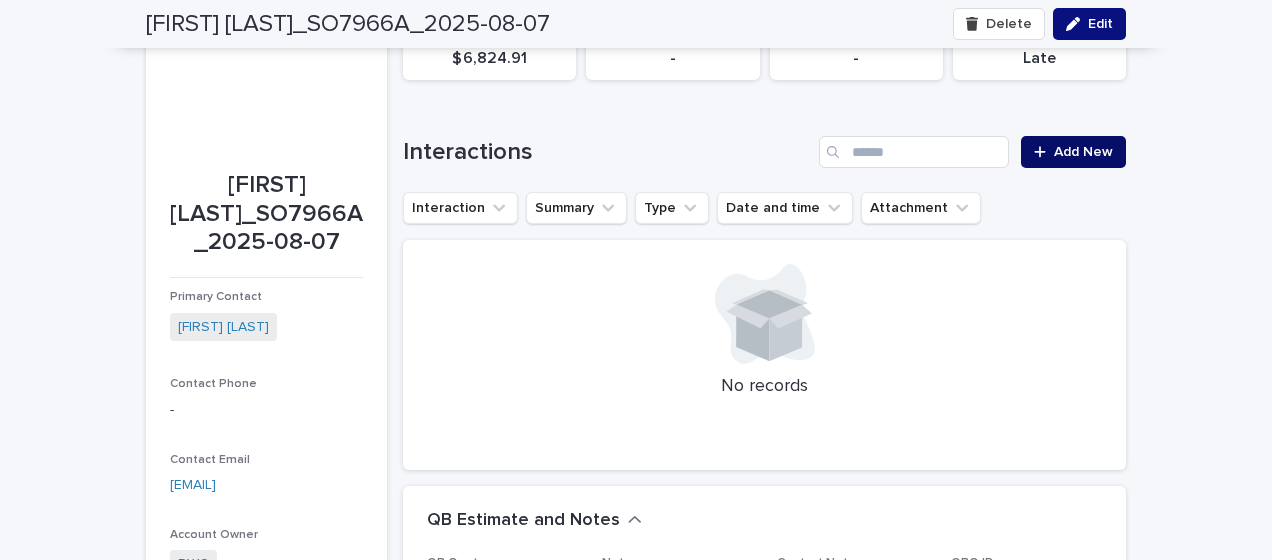 click on "Add New" at bounding box center (1083, 152) 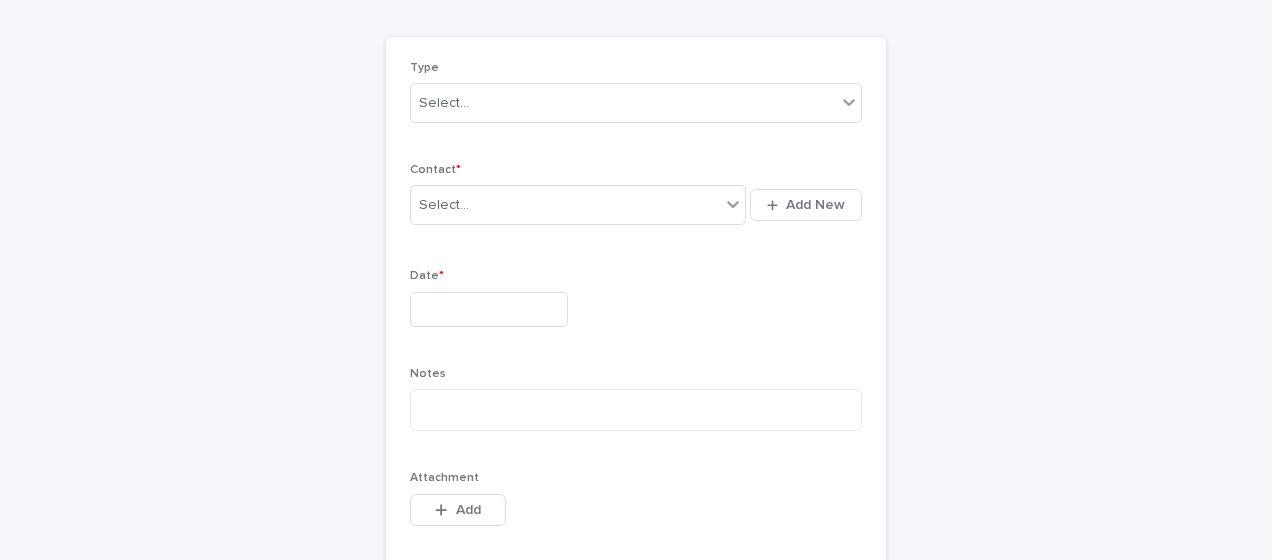 scroll, scrollTop: 118, scrollLeft: 0, axis: vertical 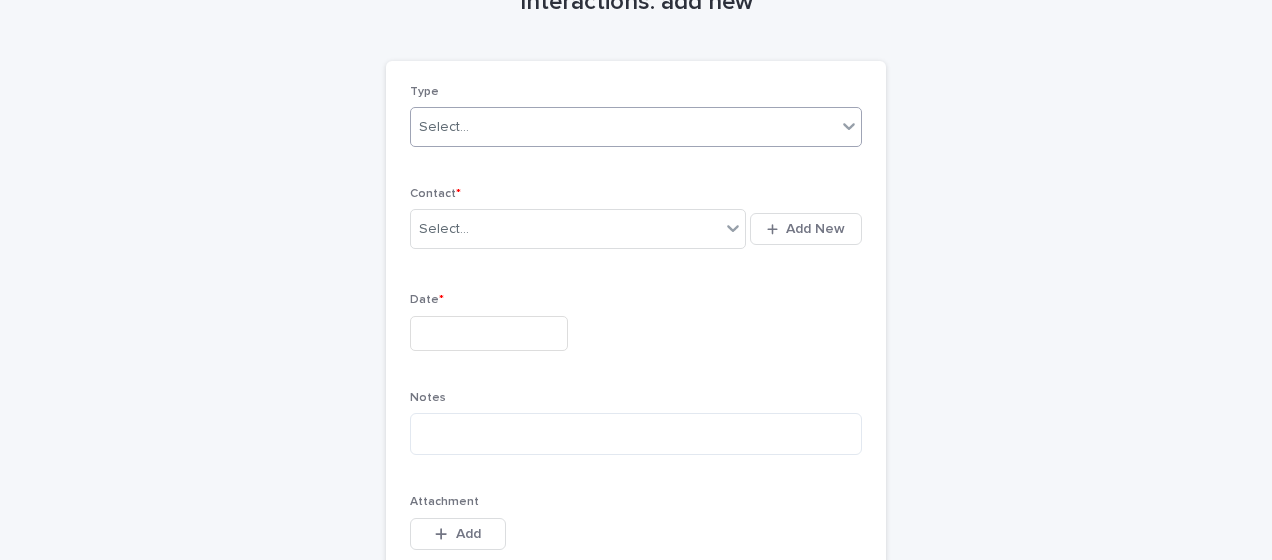 click on "Select..." at bounding box center [623, 127] 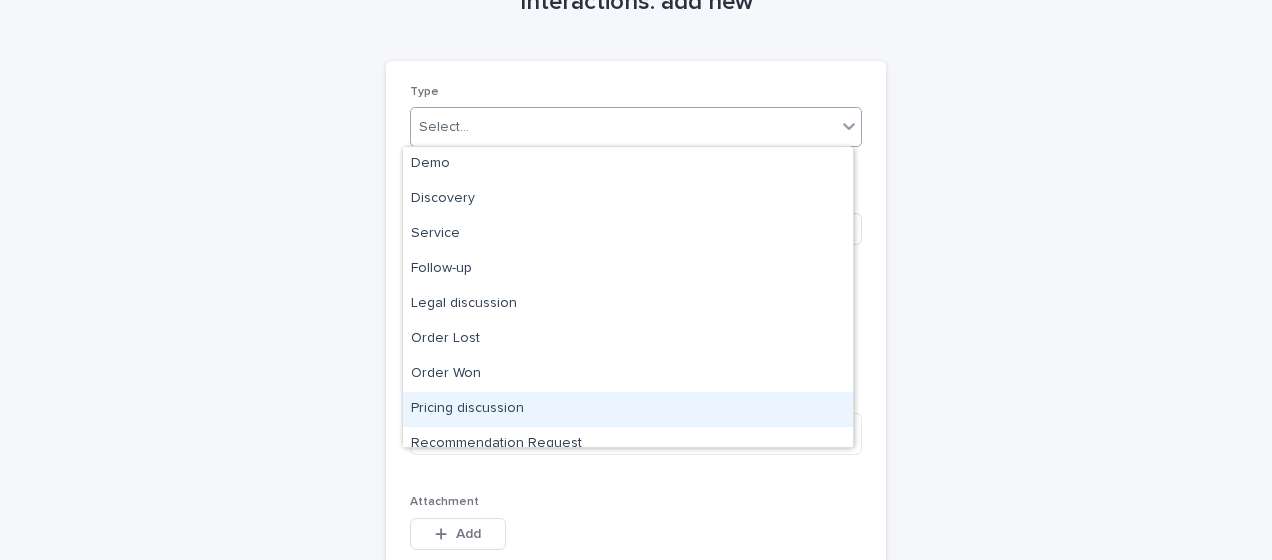 click on "Pricing discussion" at bounding box center (628, 409) 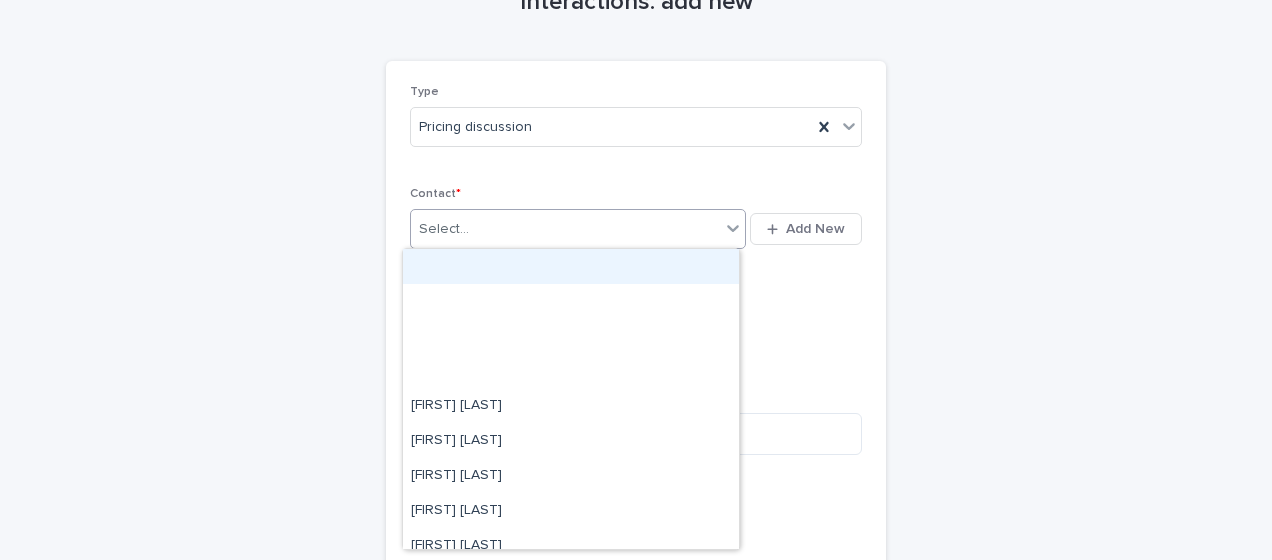 click on "Select..." at bounding box center [444, 229] 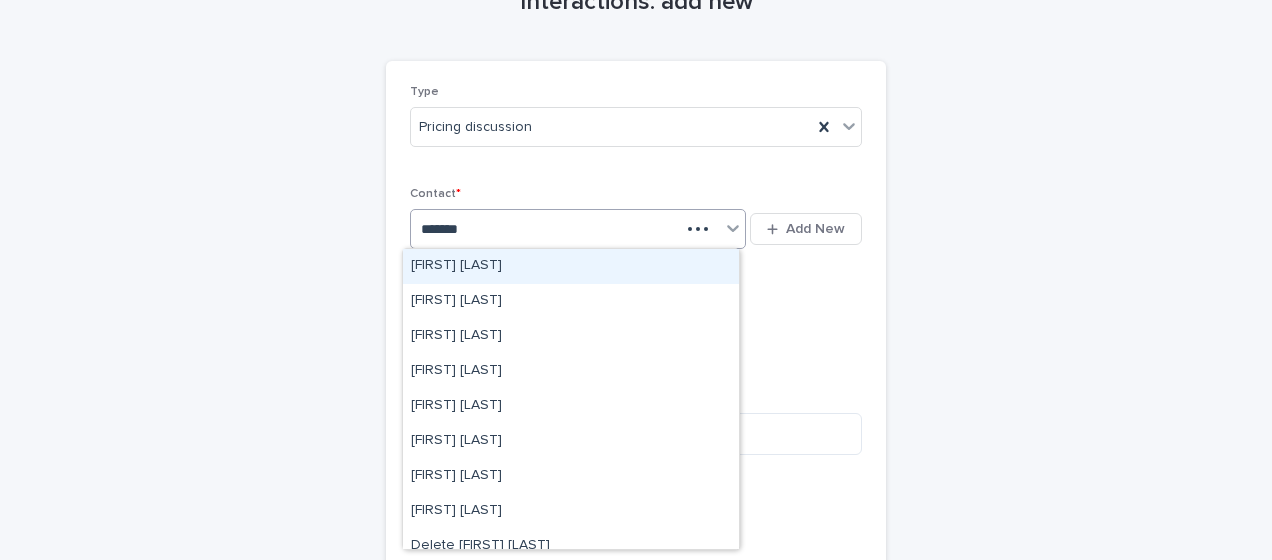 type on "********" 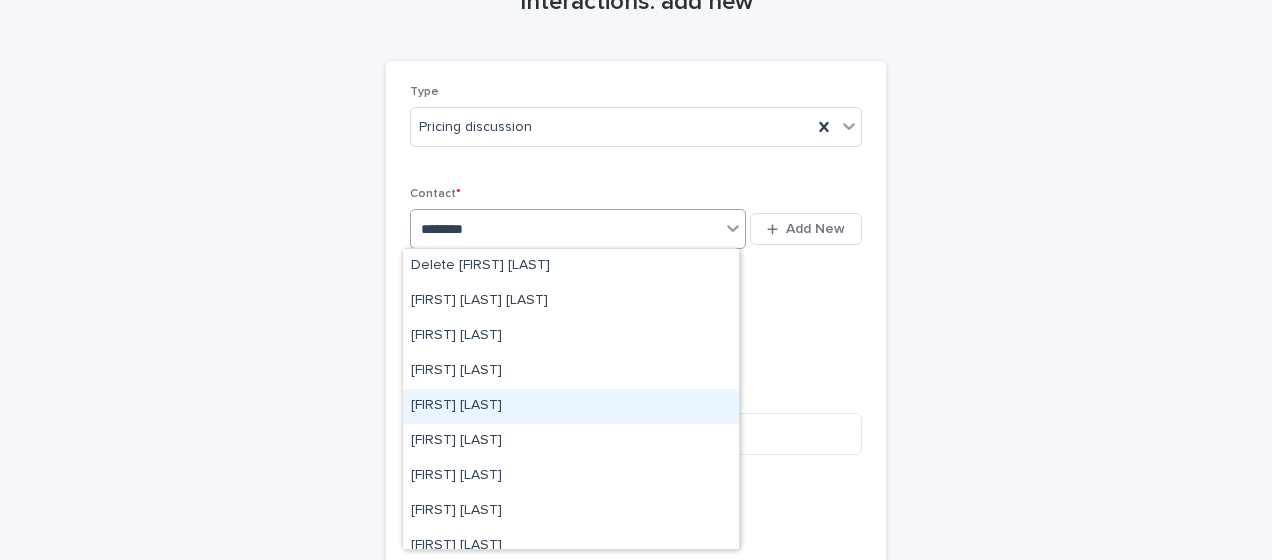 click on "[FIRST] [LAST]" at bounding box center (571, 406) 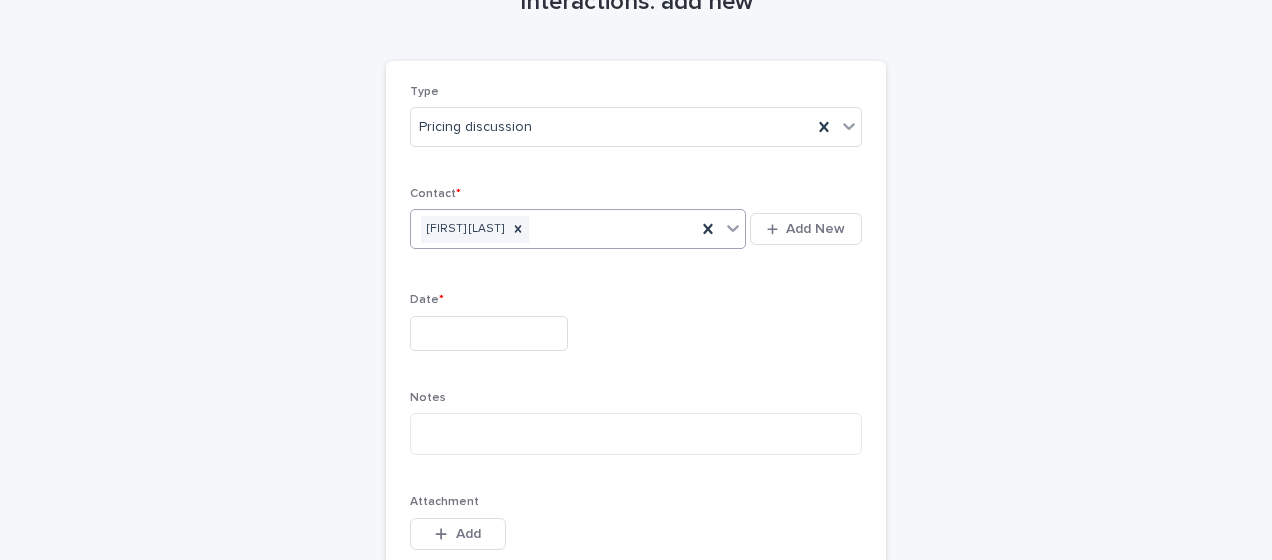 click at bounding box center (489, 333) 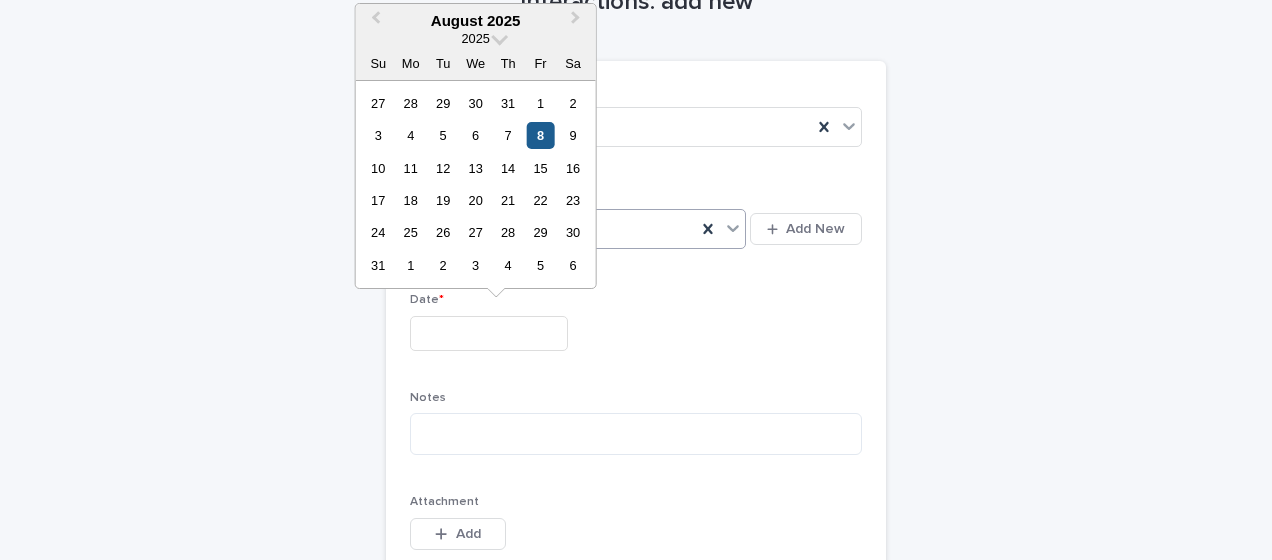 click on "8" at bounding box center [540, 135] 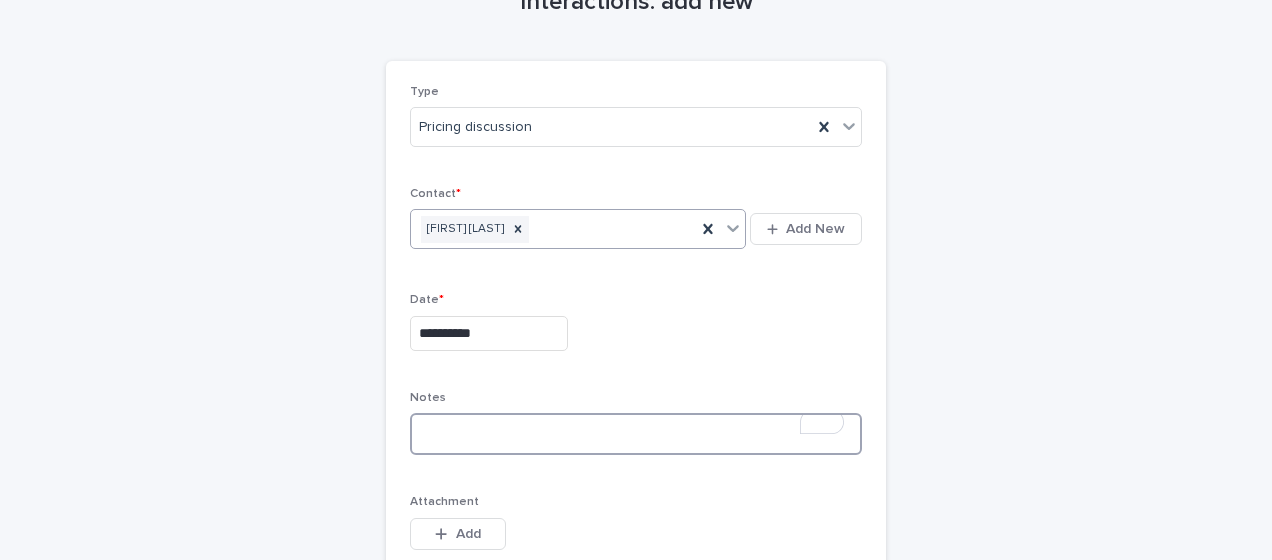 paste on "**********" 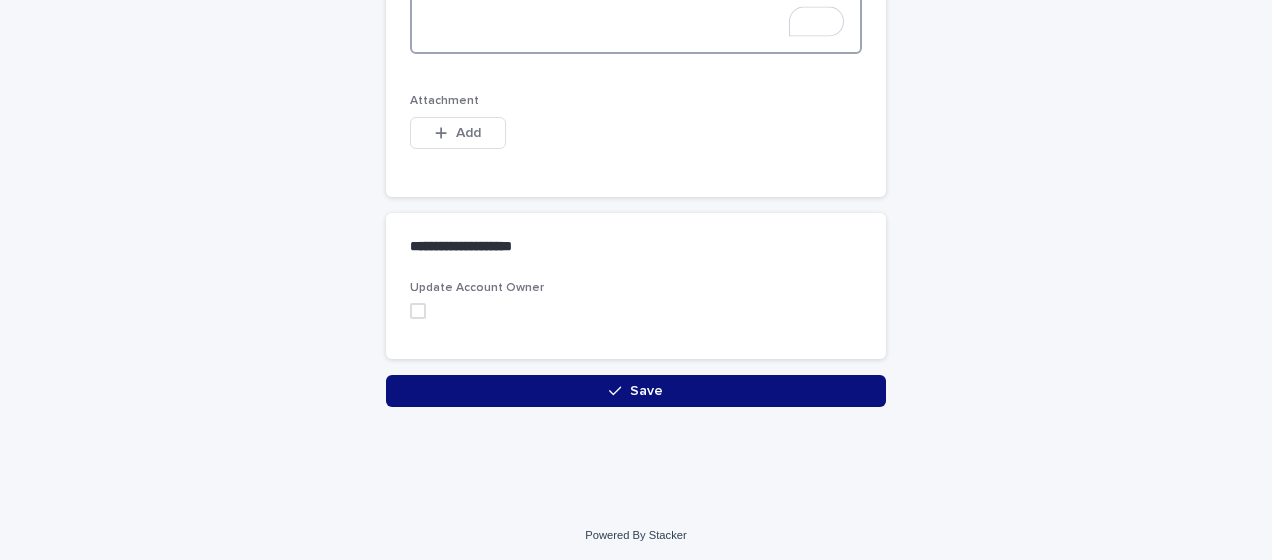 scroll, scrollTop: 1427, scrollLeft: 0, axis: vertical 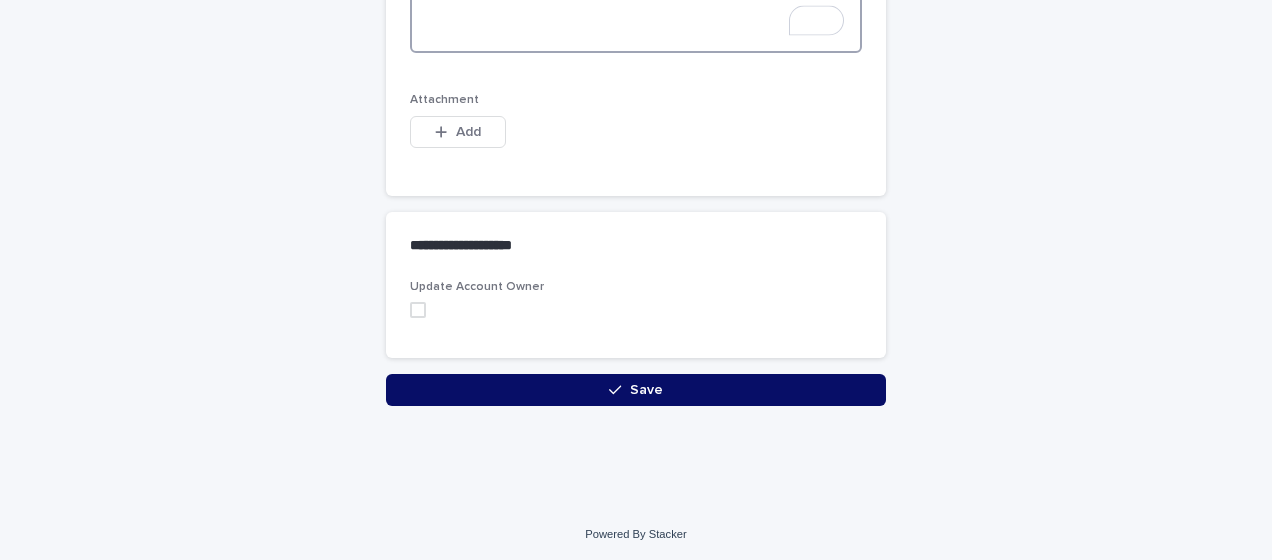type on "**********" 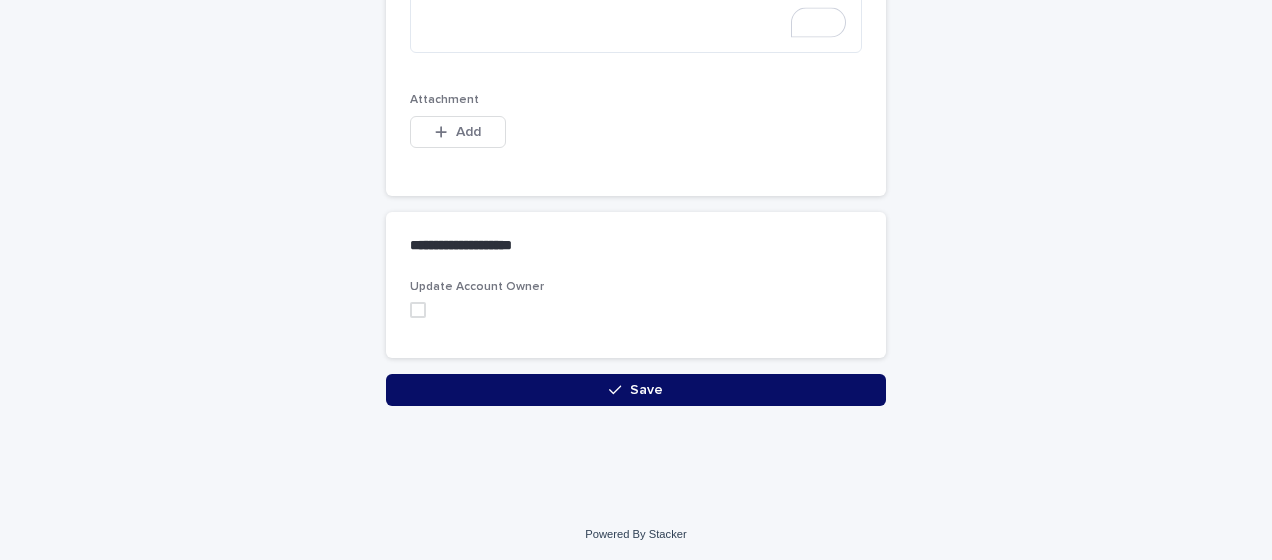 click on "Save" at bounding box center (636, 390) 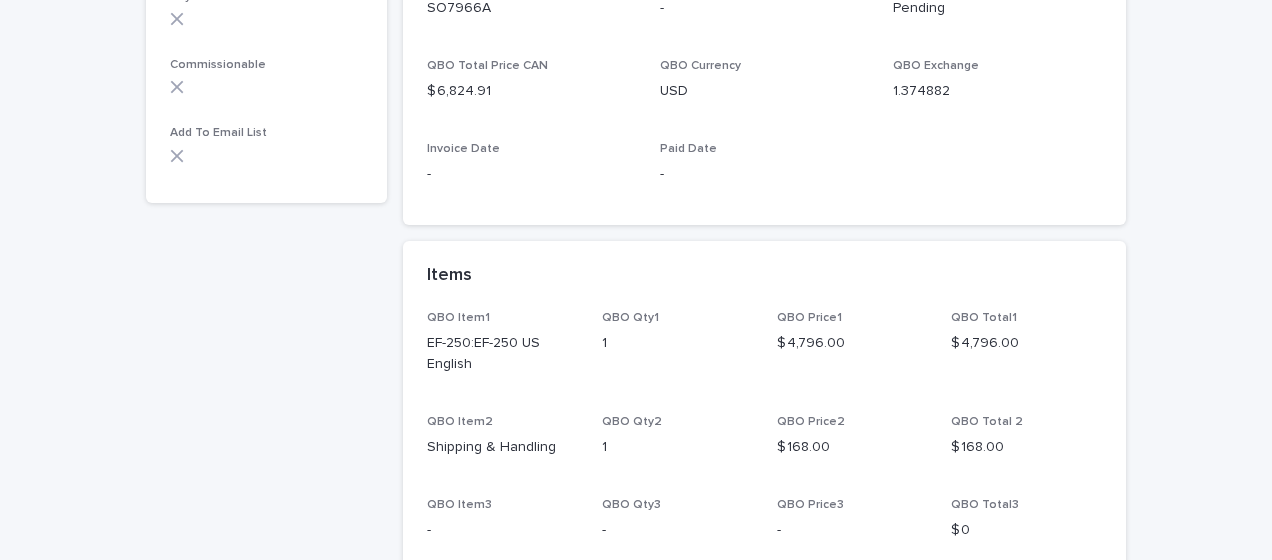 scroll, scrollTop: 0, scrollLeft: 0, axis: both 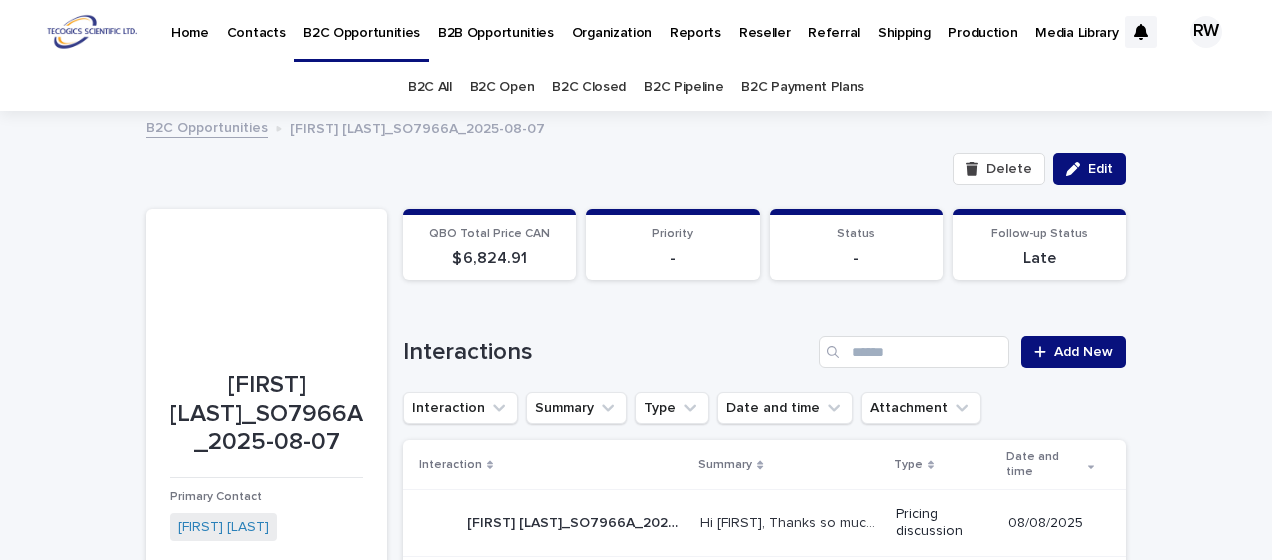 click on "B2C Open" at bounding box center (502, 87) 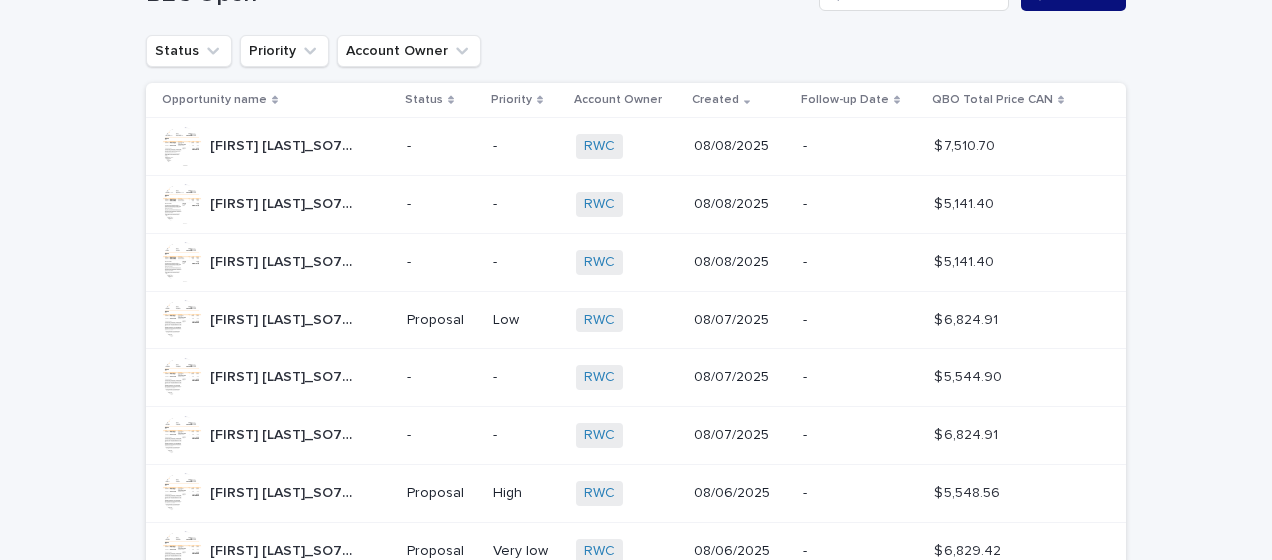 scroll, scrollTop: 200, scrollLeft: 0, axis: vertical 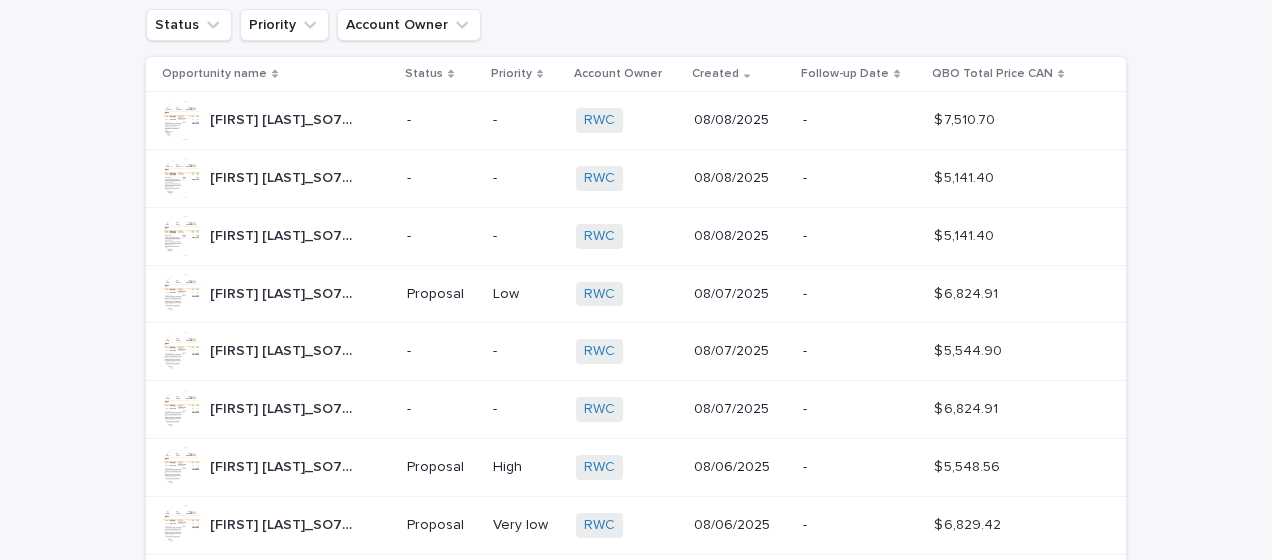 click on "-" at bounding box center (442, 410) 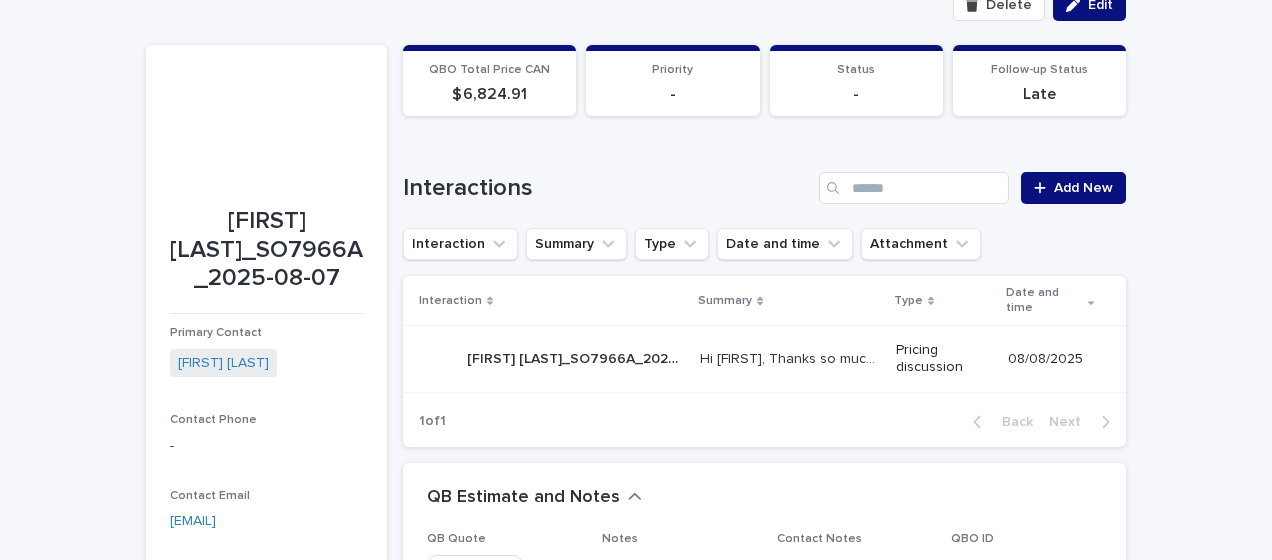 scroll, scrollTop: 0, scrollLeft: 0, axis: both 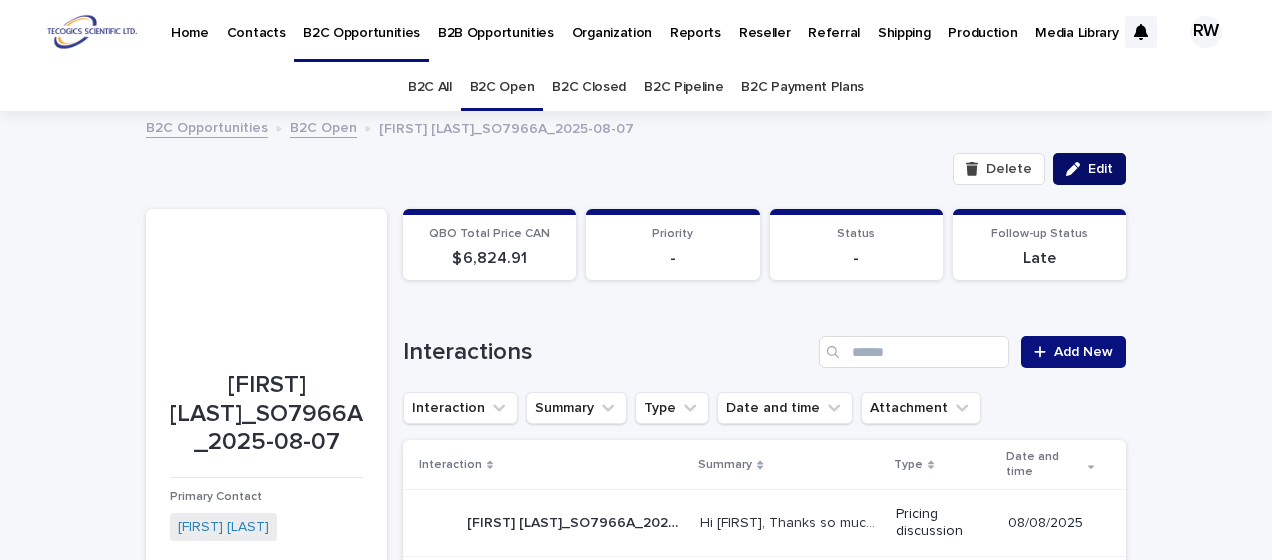 click on "Edit" at bounding box center (1100, 169) 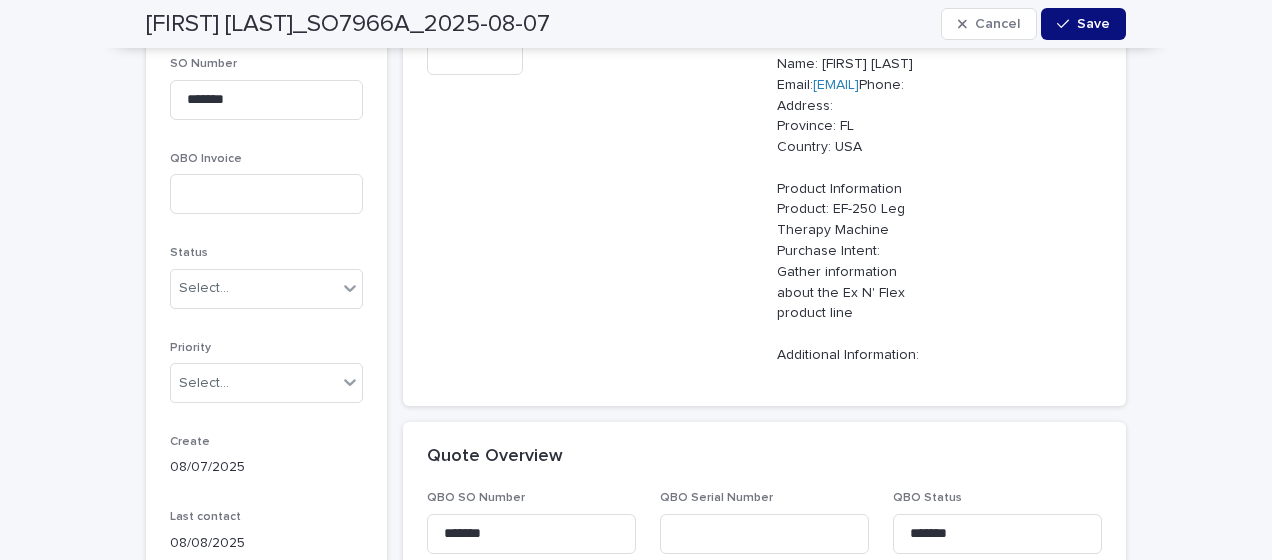 scroll, scrollTop: 900, scrollLeft: 0, axis: vertical 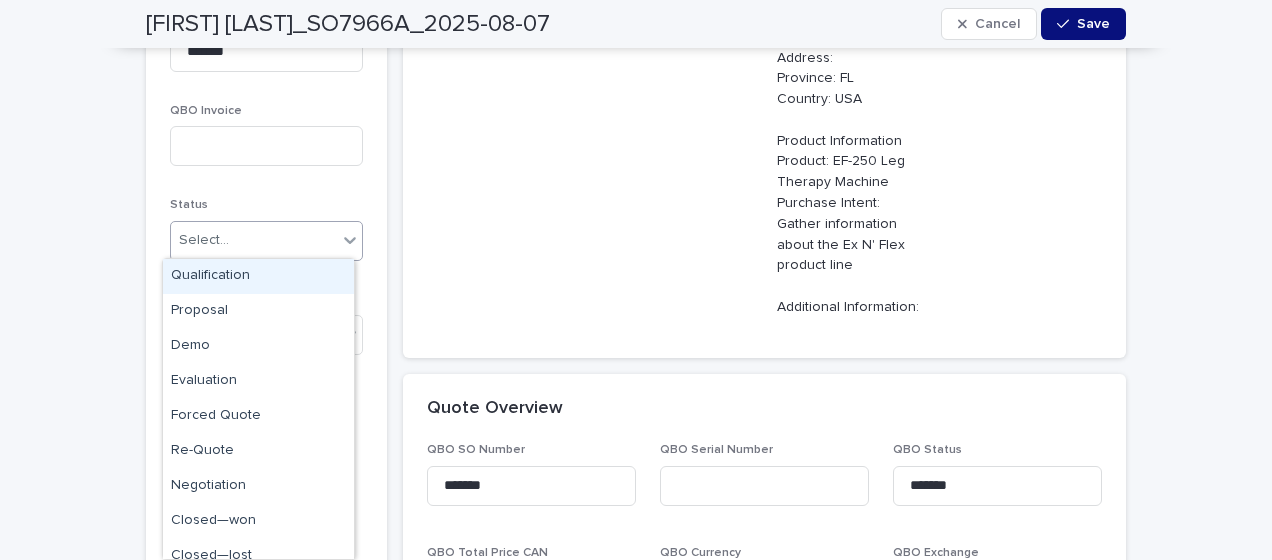 click on "Select..." at bounding box center (254, 240) 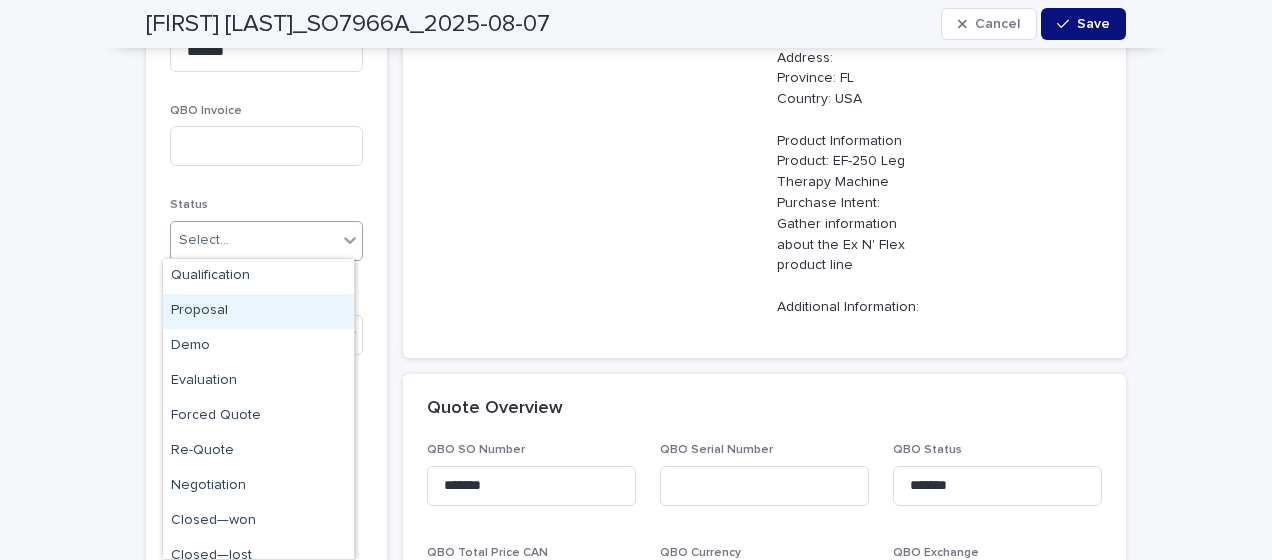 click on "Proposal" at bounding box center (258, 311) 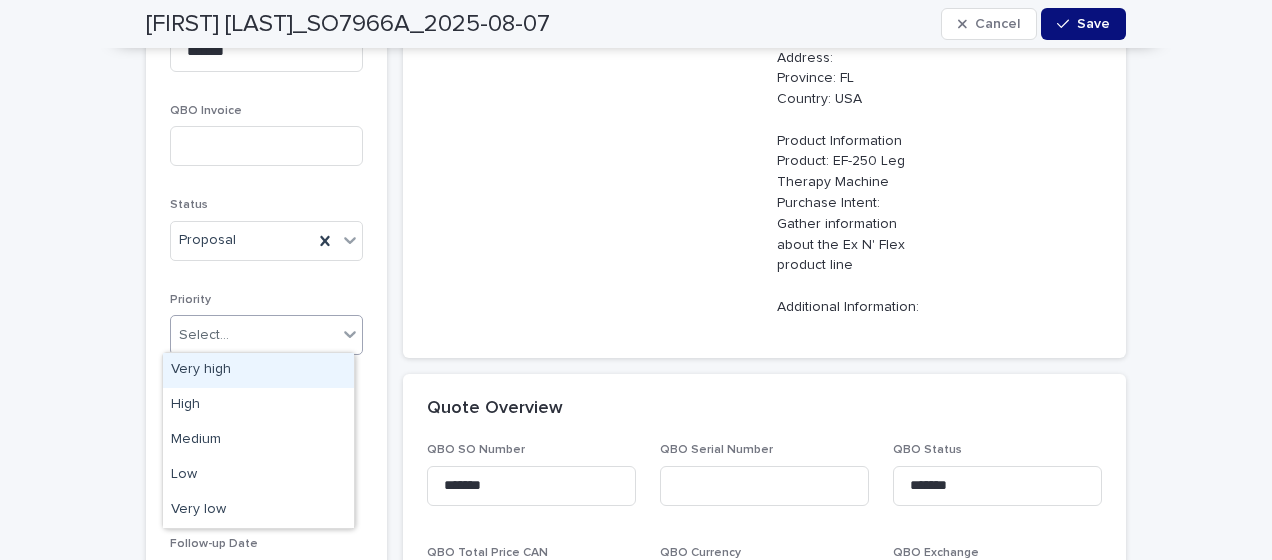 click on "Select..." at bounding box center (204, 335) 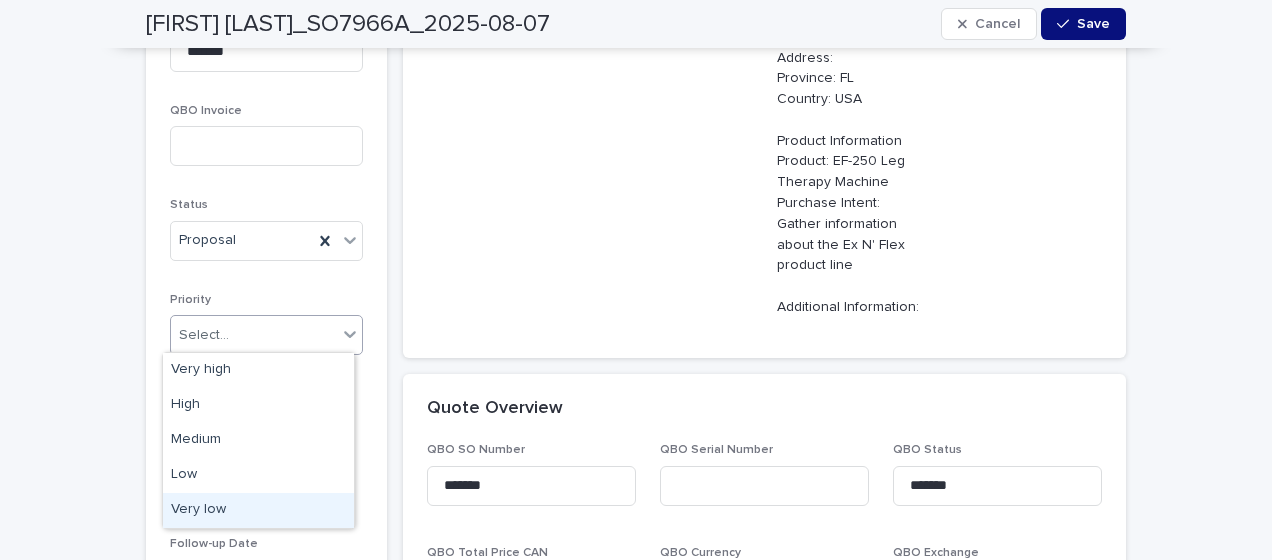 click on "Very low" at bounding box center [258, 510] 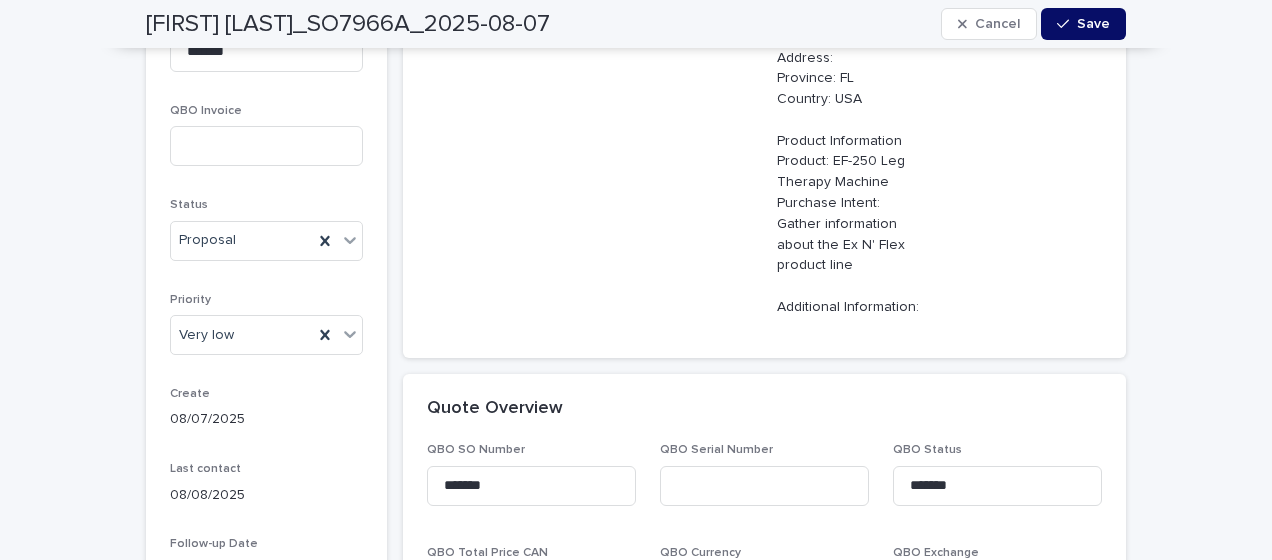 click on "Save" at bounding box center [1093, 24] 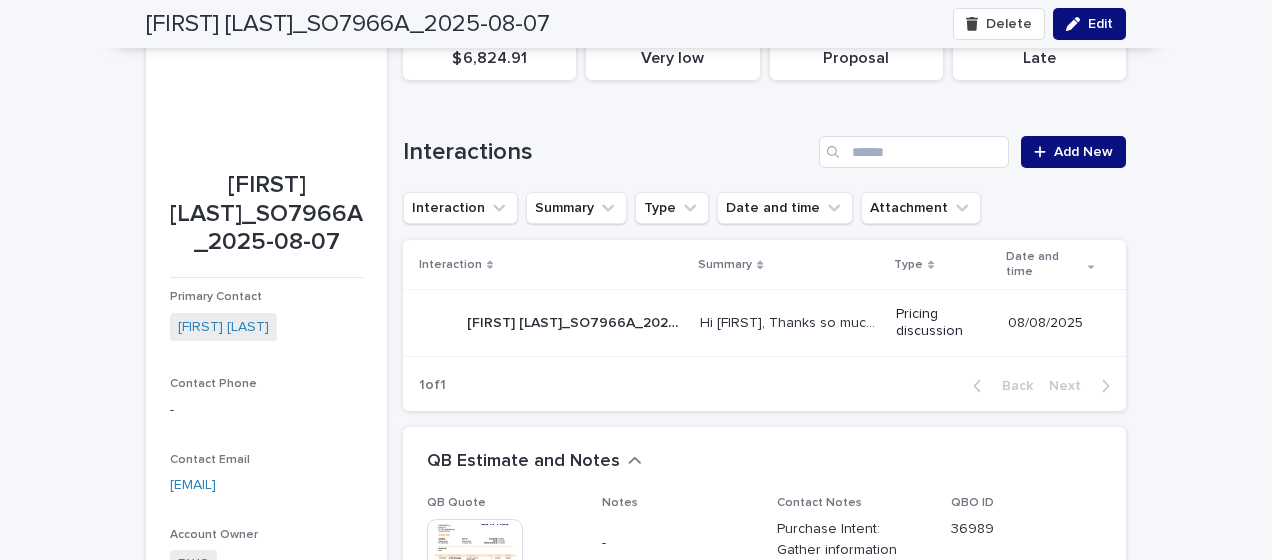 scroll, scrollTop: 0, scrollLeft: 0, axis: both 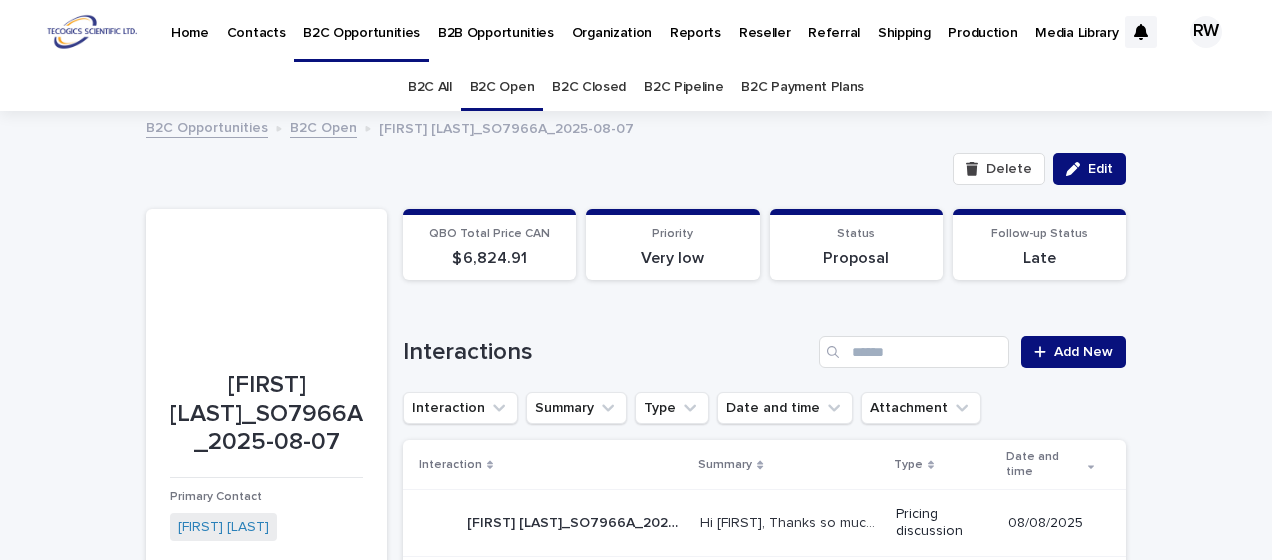 click on "B2C Open" at bounding box center (502, 87) 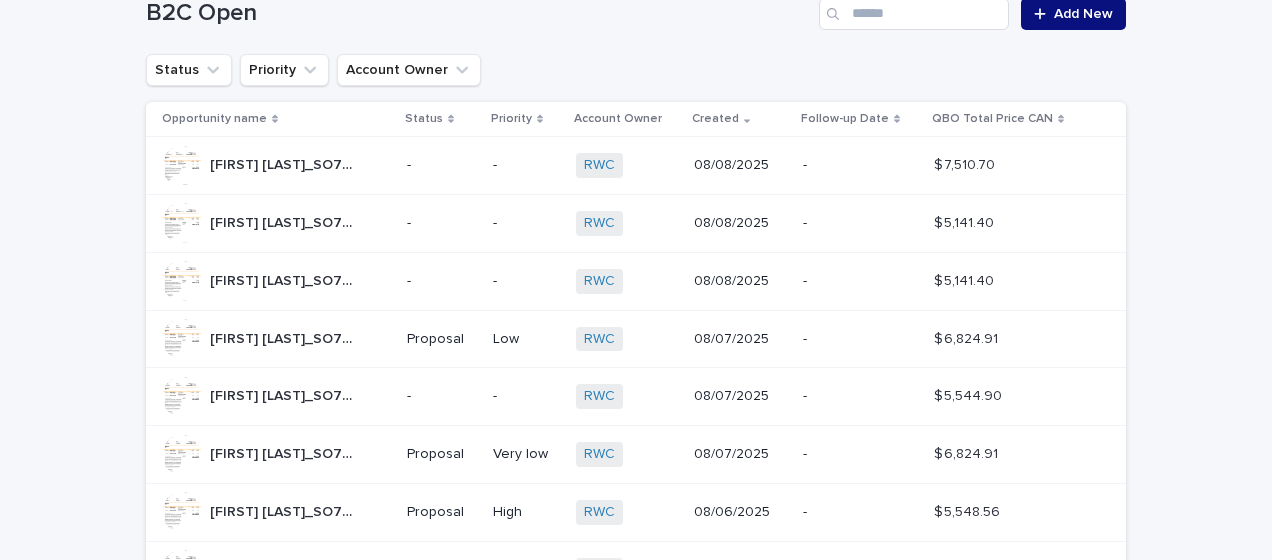 scroll, scrollTop: 200, scrollLeft: 0, axis: vertical 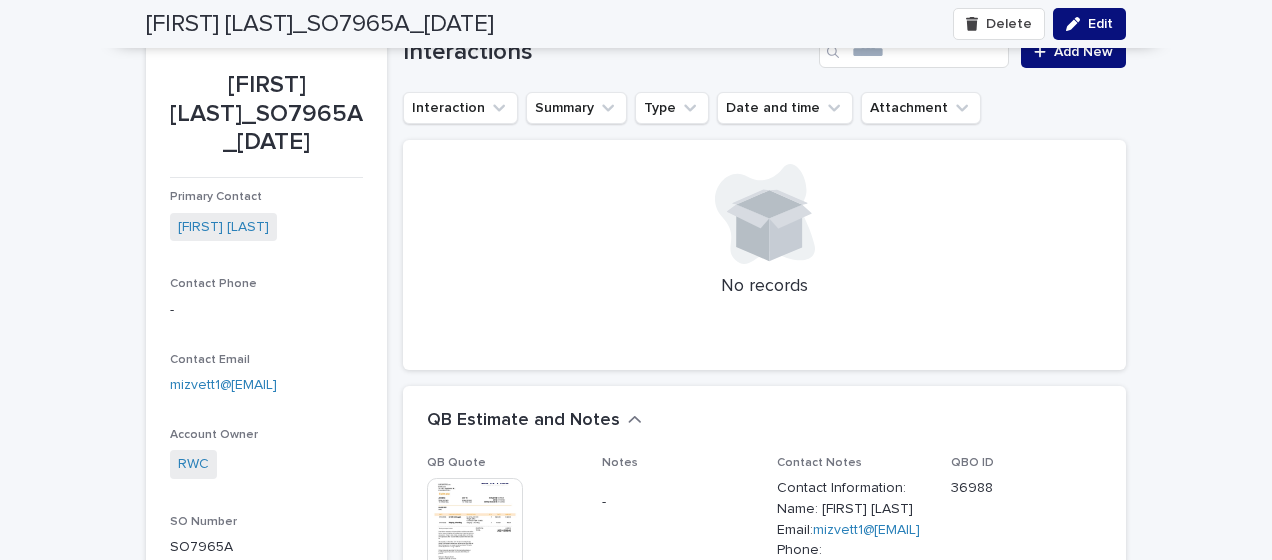 drag, startPoint x: 291, startPoint y: 390, endPoint x: 165, endPoint y: 387, distance: 126.035706 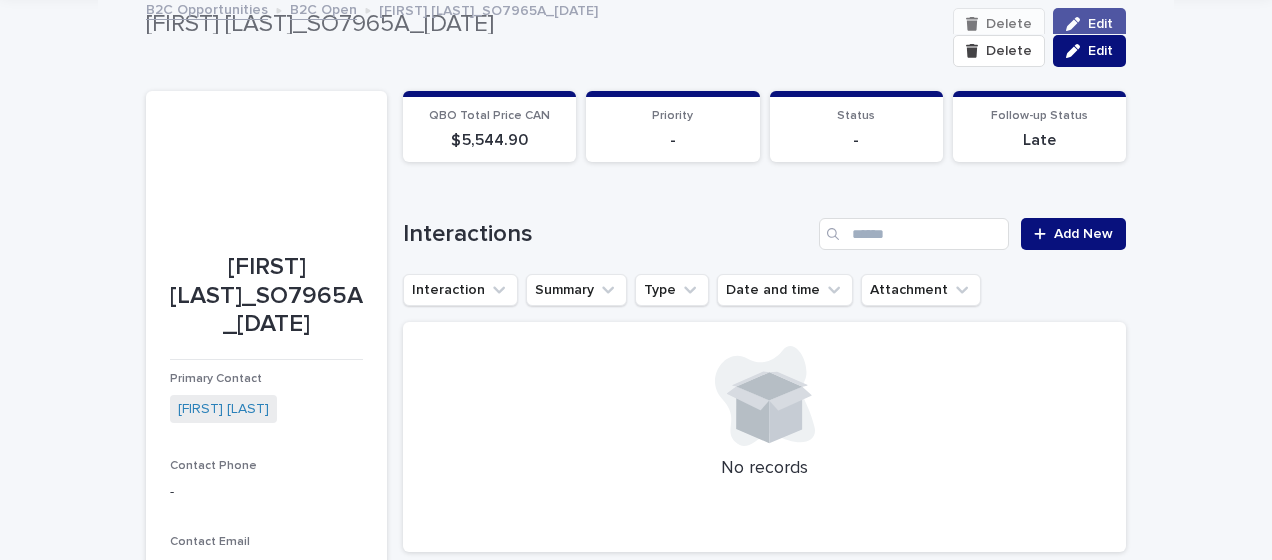scroll, scrollTop: 100, scrollLeft: 0, axis: vertical 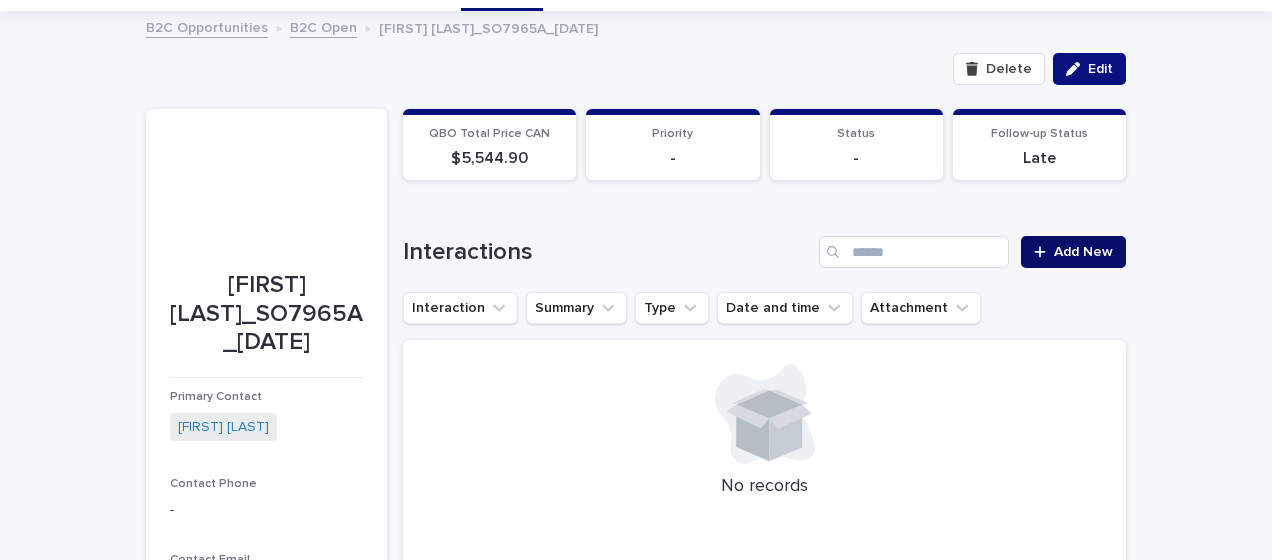 click on "Add New" at bounding box center [1083, 252] 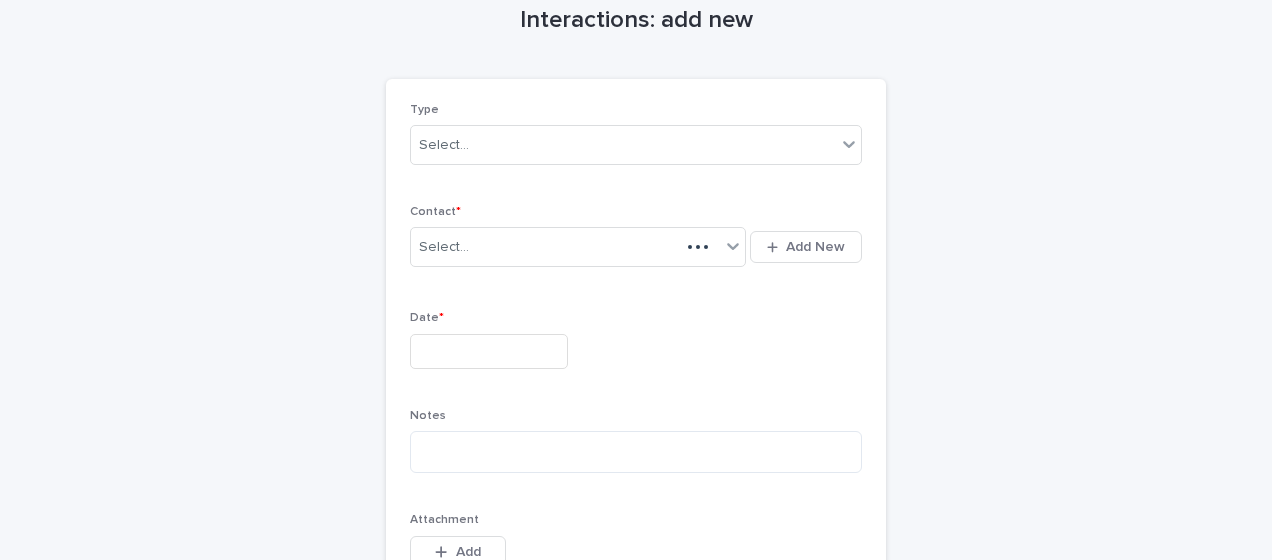 scroll, scrollTop: 118, scrollLeft: 0, axis: vertical 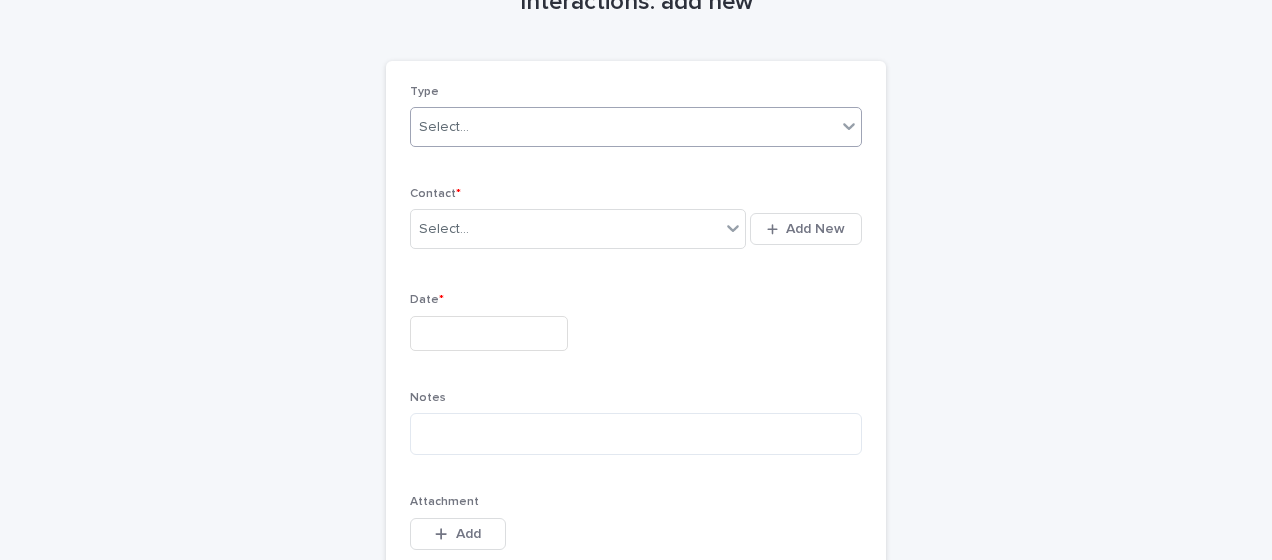 click on "Select..." at bounding box center (444, 127) 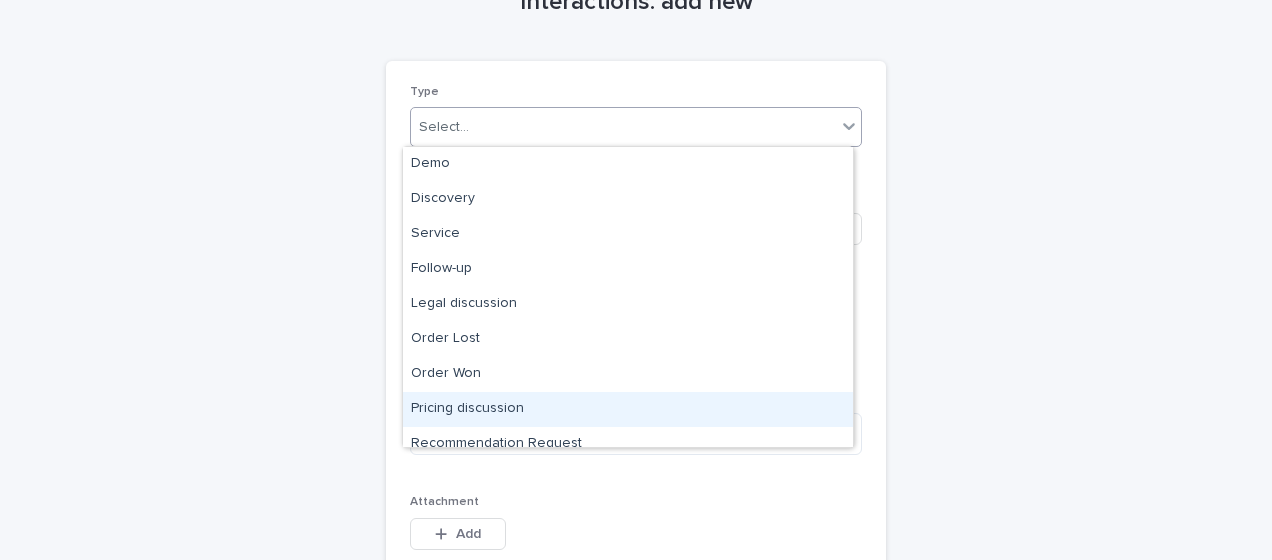click on "Pricing discussion" at bounding box center (628, 409) 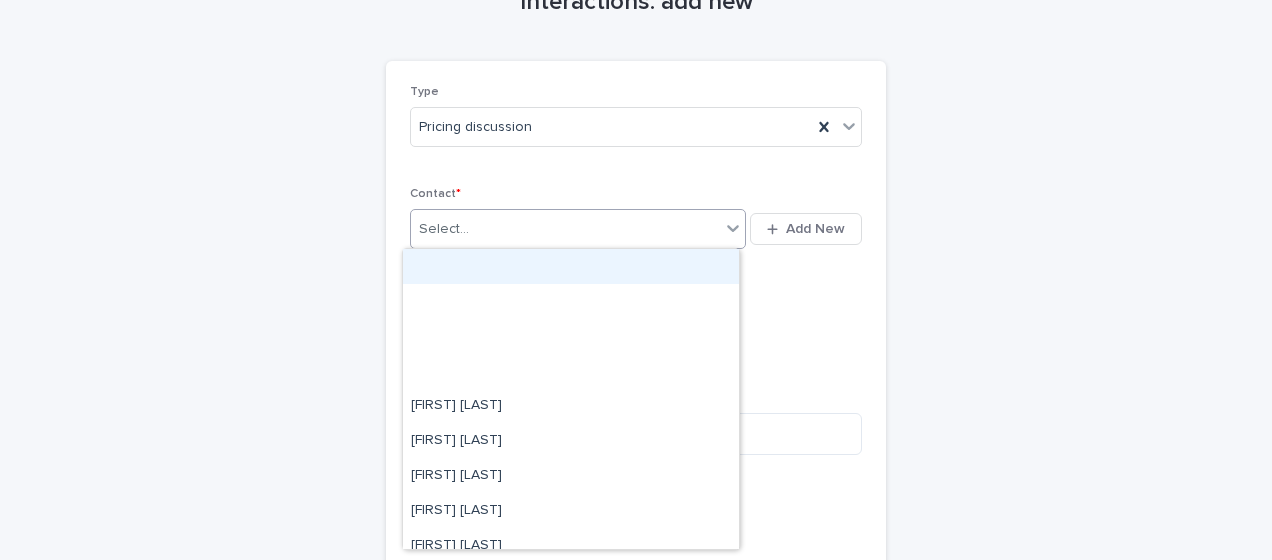 click on "Select..." at bounding box center (444, 229) 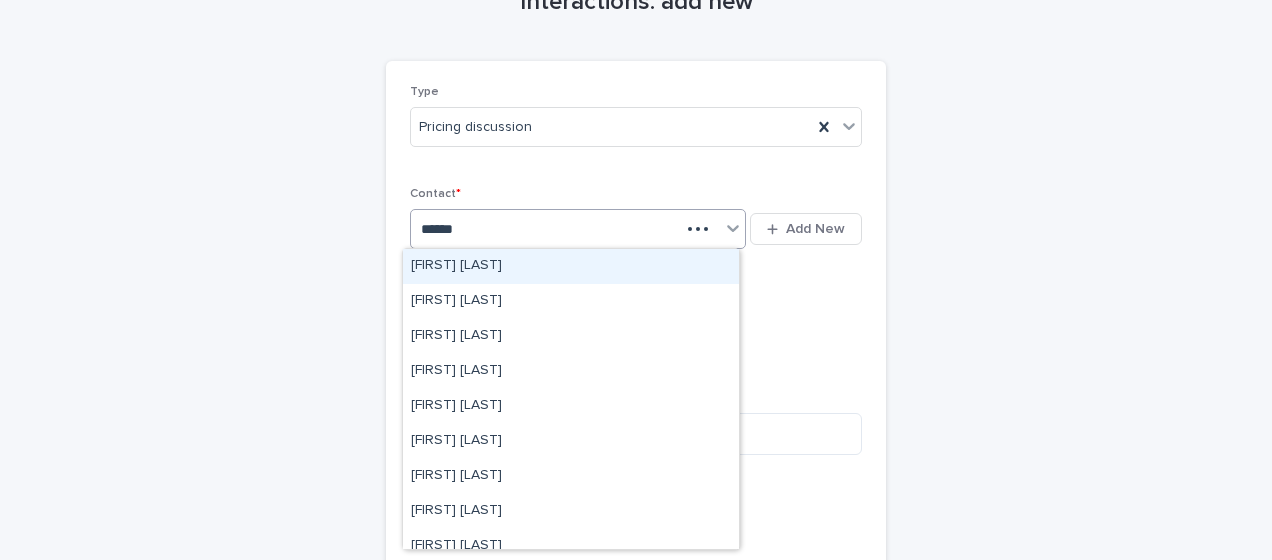 type on "*******" 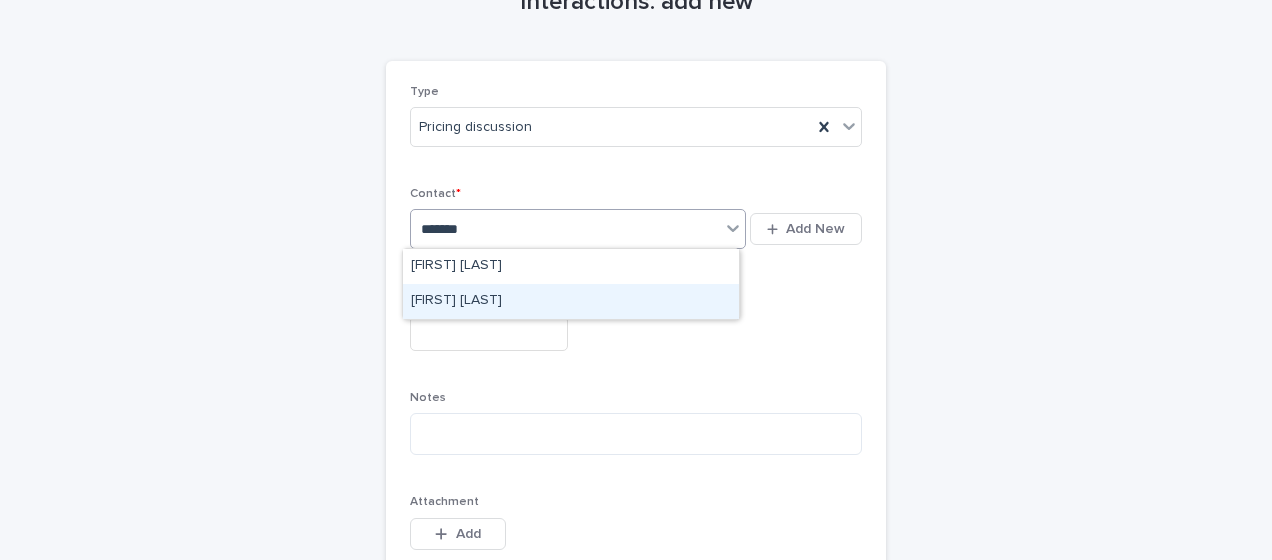 click on "[FIRST] [LAST]" at bounding box center [571, 301] 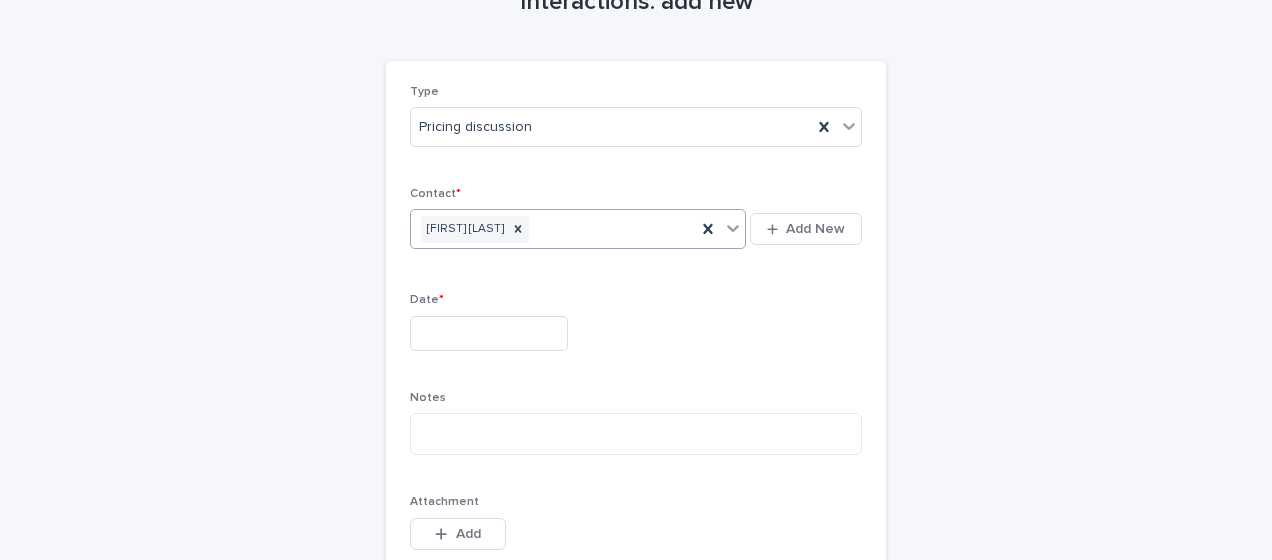 click at bounding box center (489, 333) 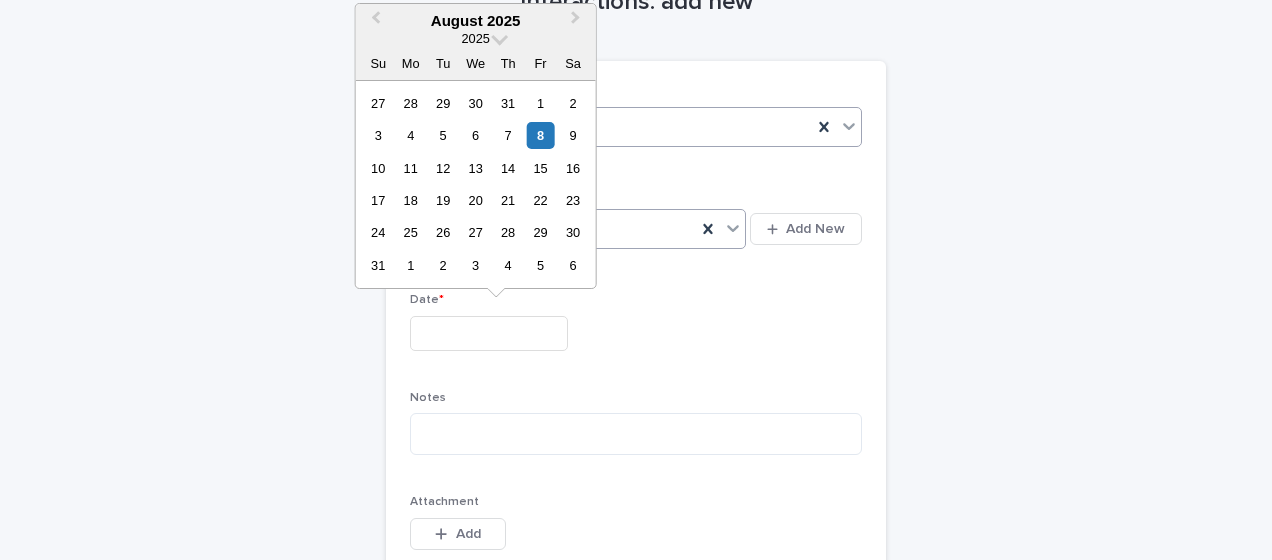 click on "8" at bounding box center [540, 135] 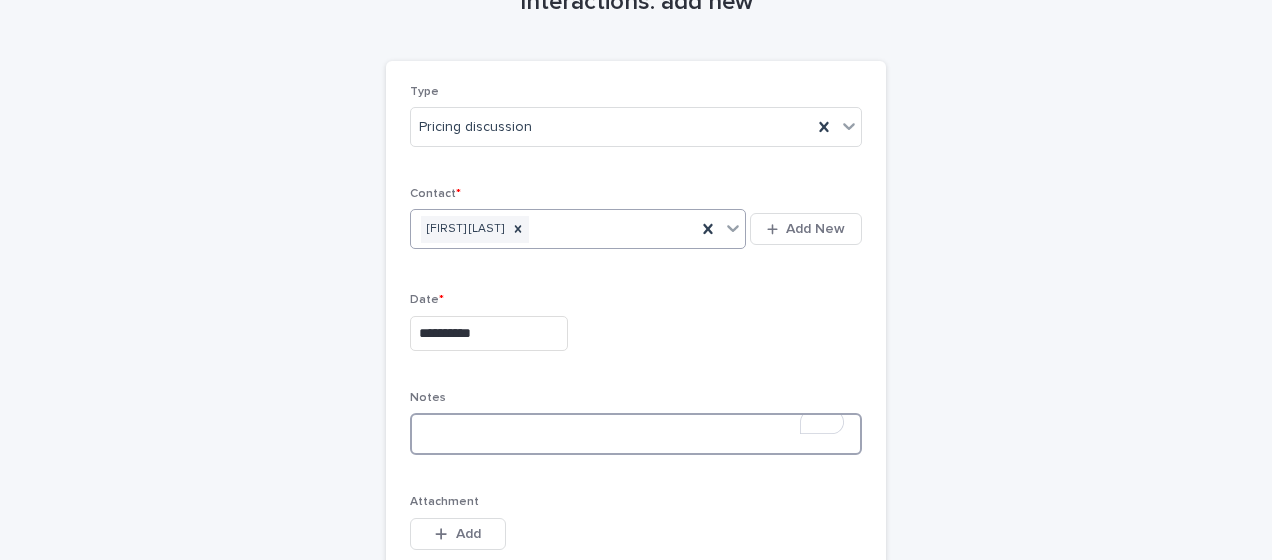 paste on "**********" 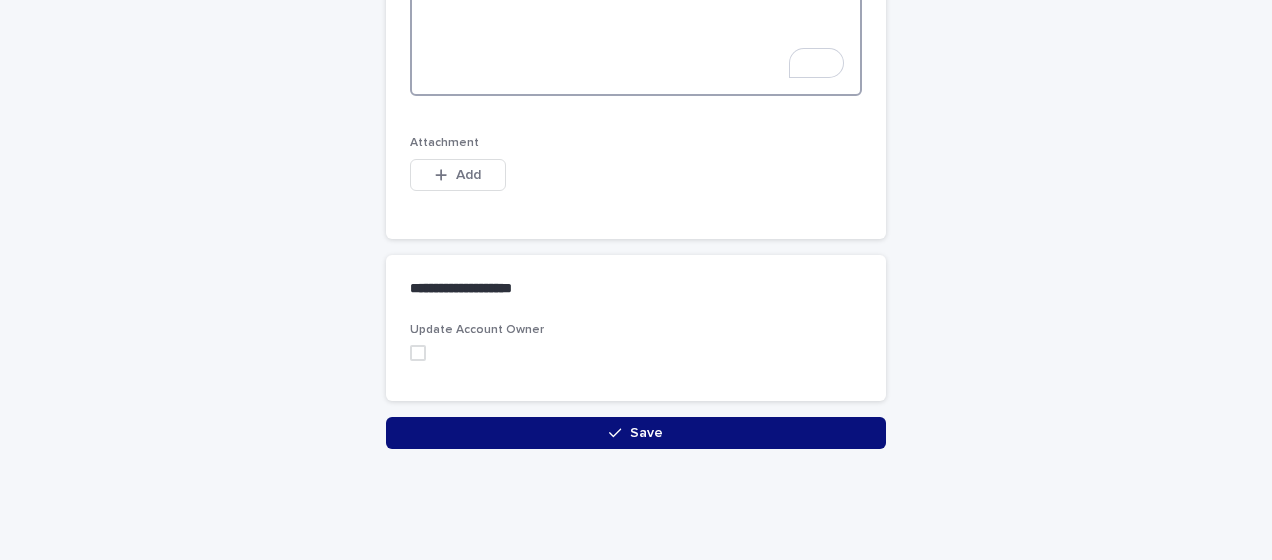 scroll, scrollTop: 1309, scrollLeft: 0, axis: vertical 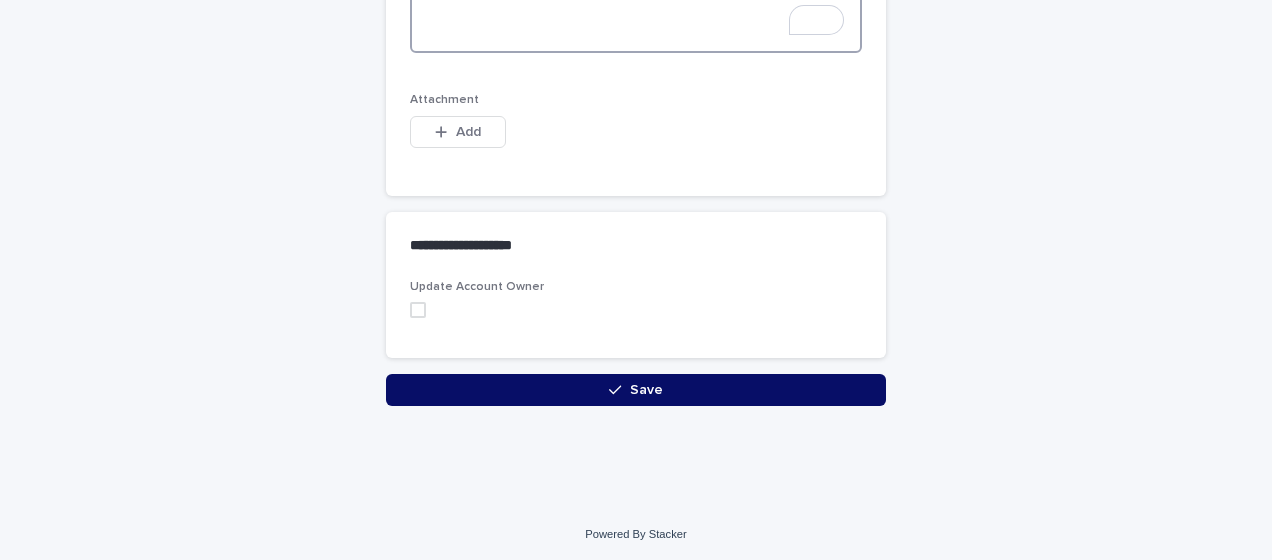 type on "**********" 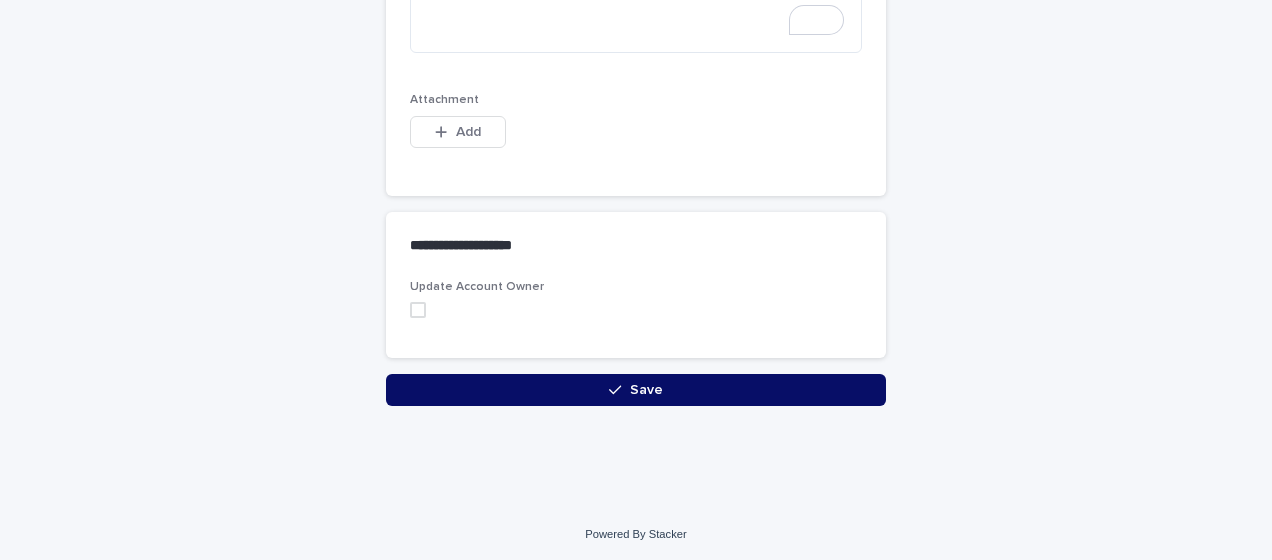 click on "Save" at bounding box center [636, 390] 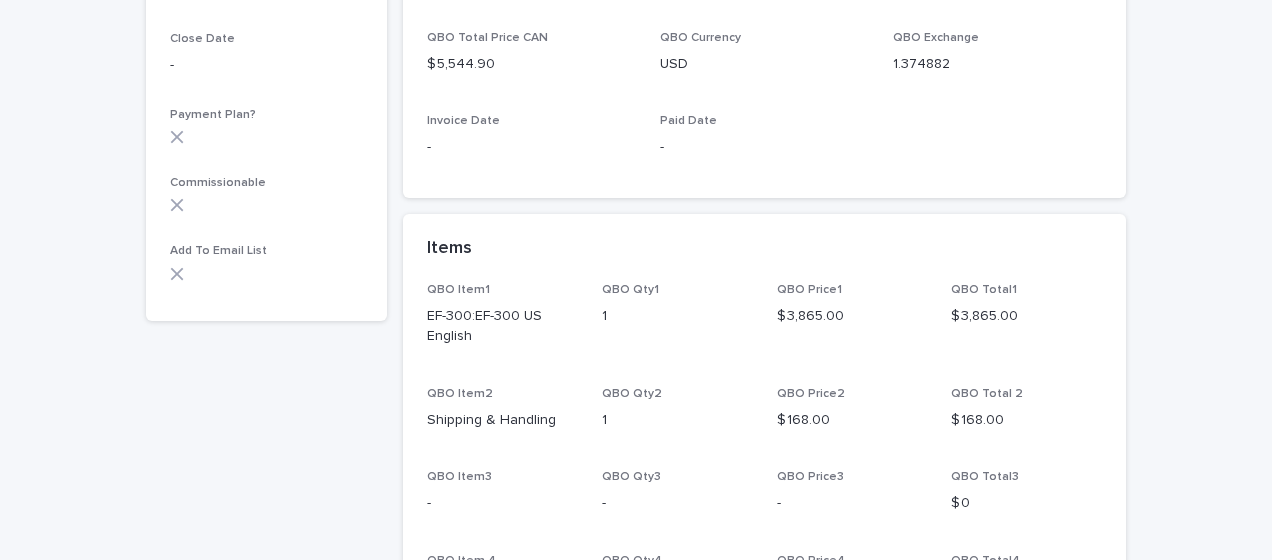 scroll, scrollTop: 0, scrollLeft: 0, axis: both 